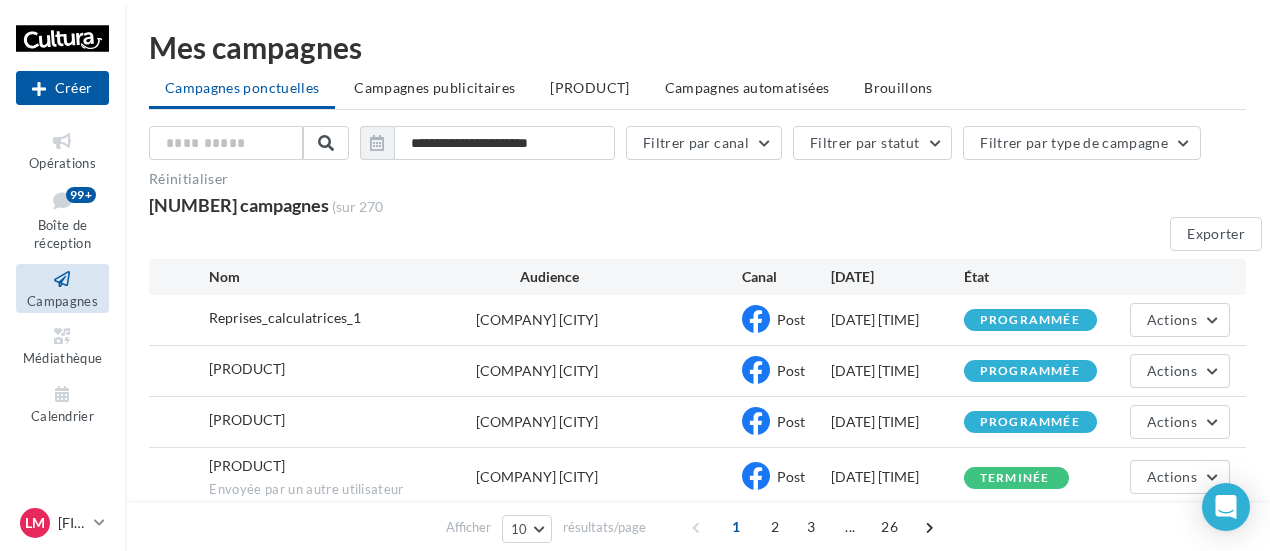 scroll, scrollTop: 0, scrollLeft: 0, axis: both 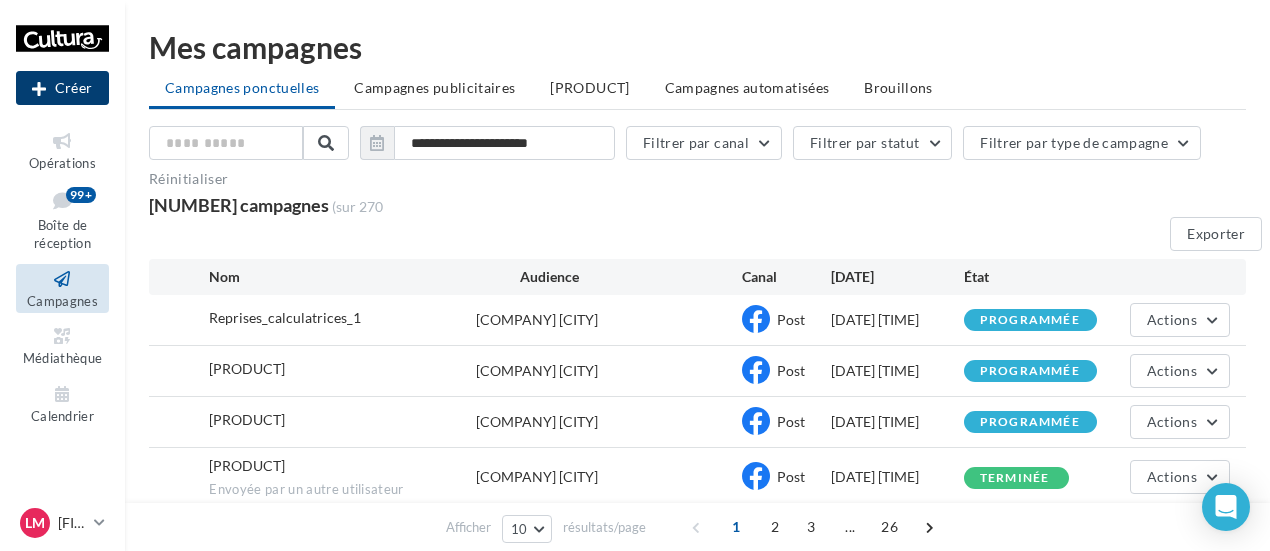 click on "Créer" at bounding box center [62, 88] 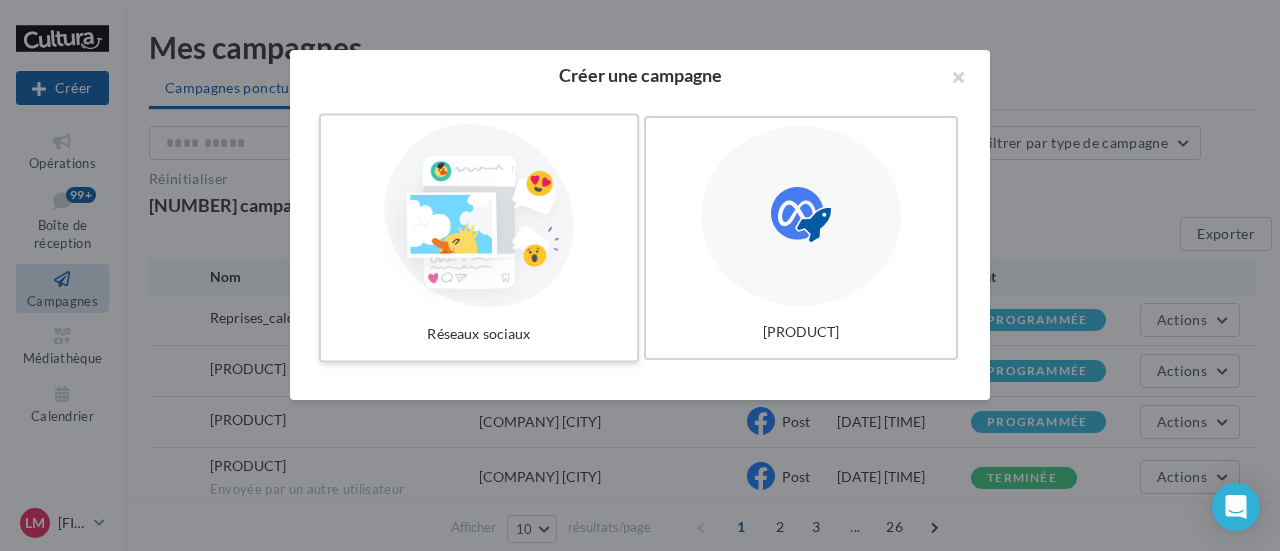 click at bounding box center (479, 216) 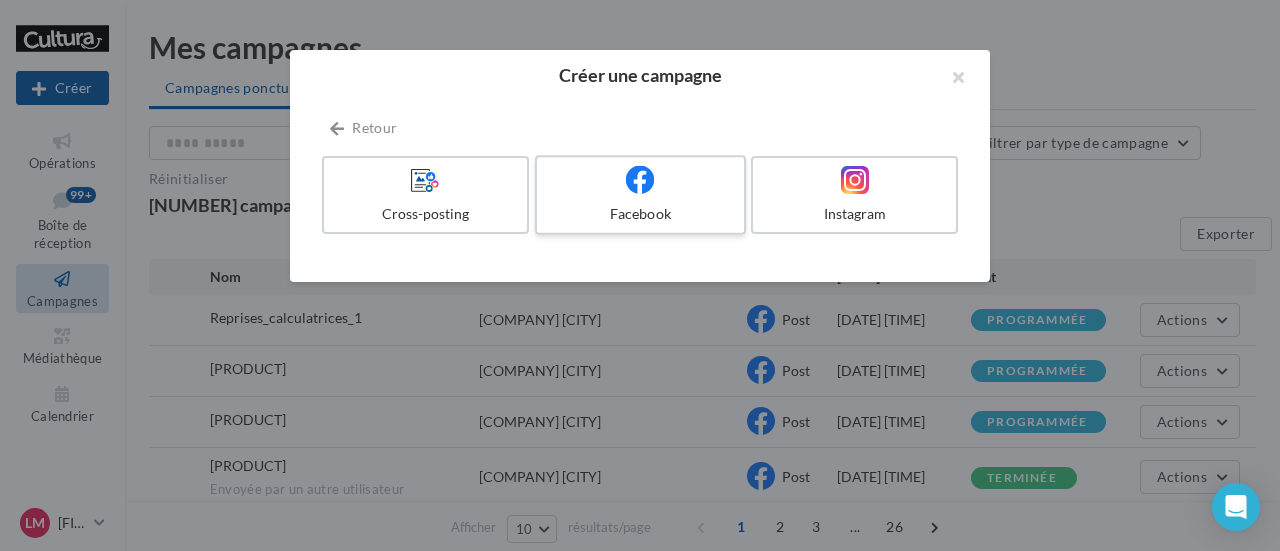 click on "Facebook" at bounding box center [640, 214] 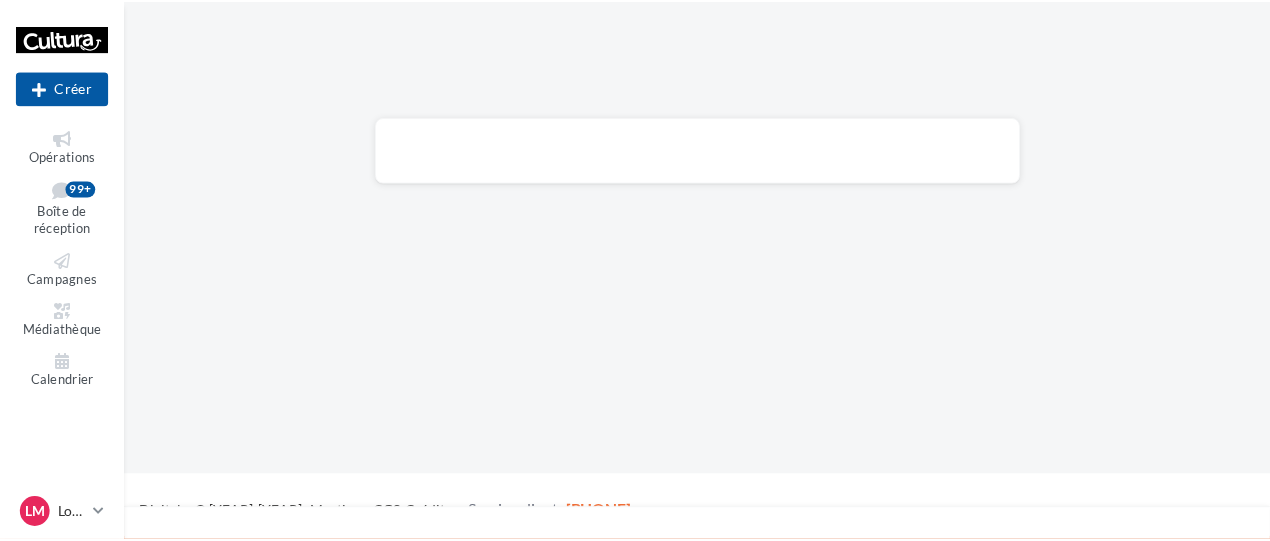 scroll, scrollTop: 0, scrollLeft: 0, axis: both 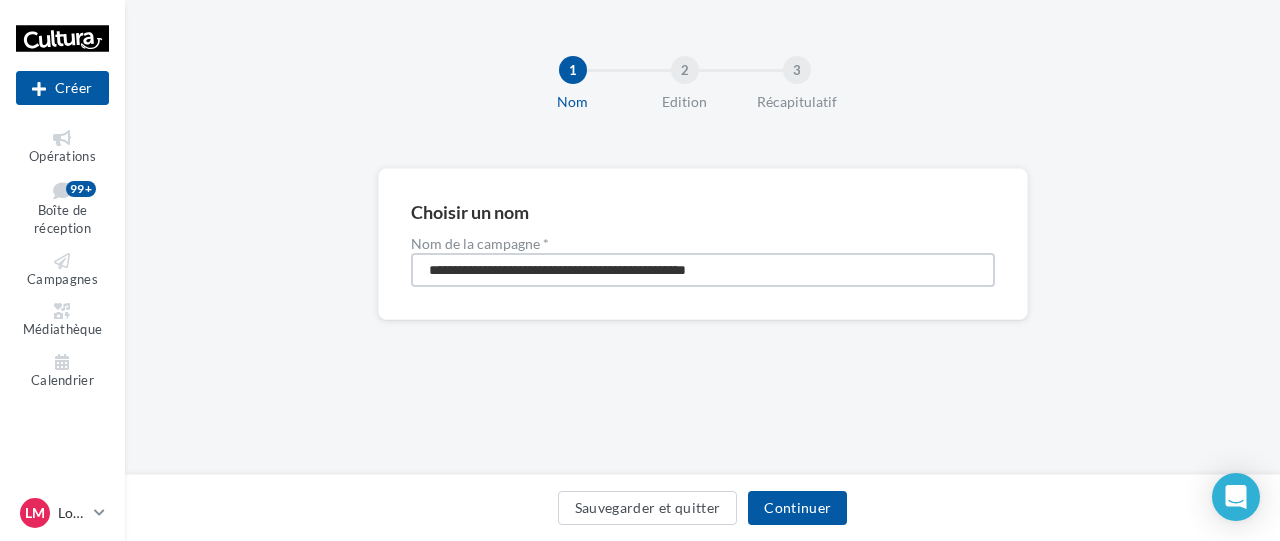 drag, startPoint x: 666, startPoint y: 280, endPoint x: 253, endPoint y: 286, distance: 413.04358 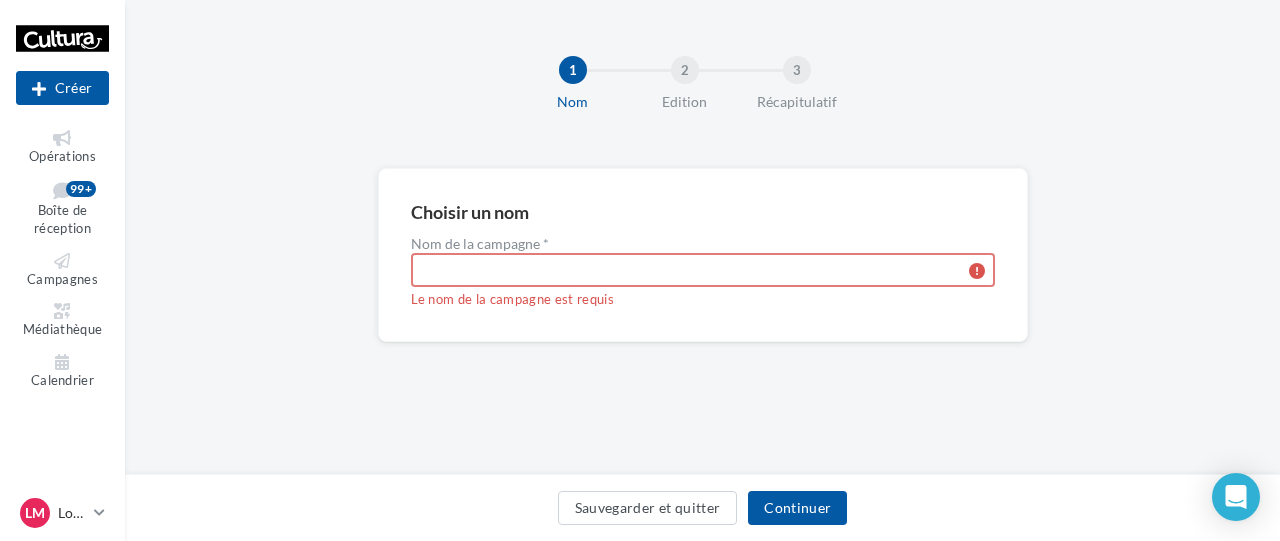 click on "Le nom de la campagne est requis" at bounding box center (703, 281) 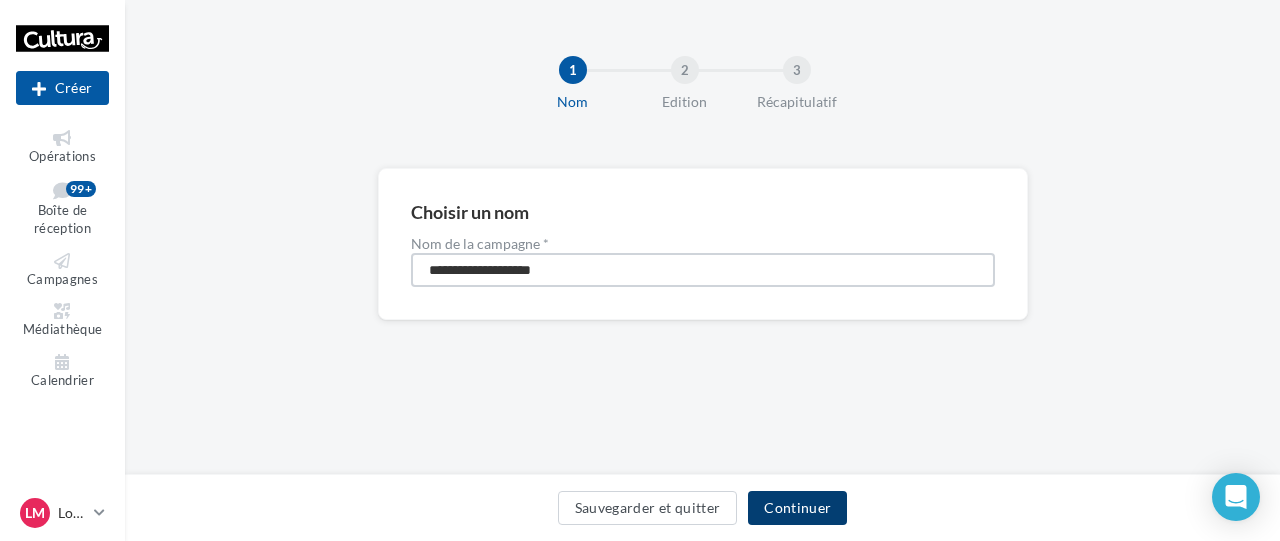 type on "**********" 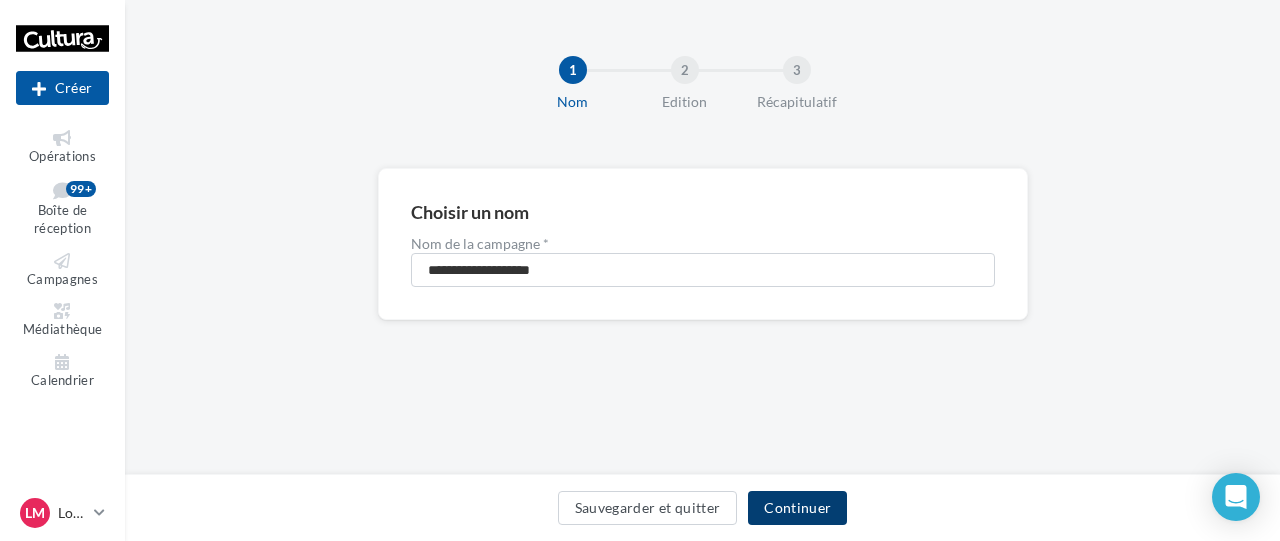 click on "Continuer" at bounding box center [797, 508] 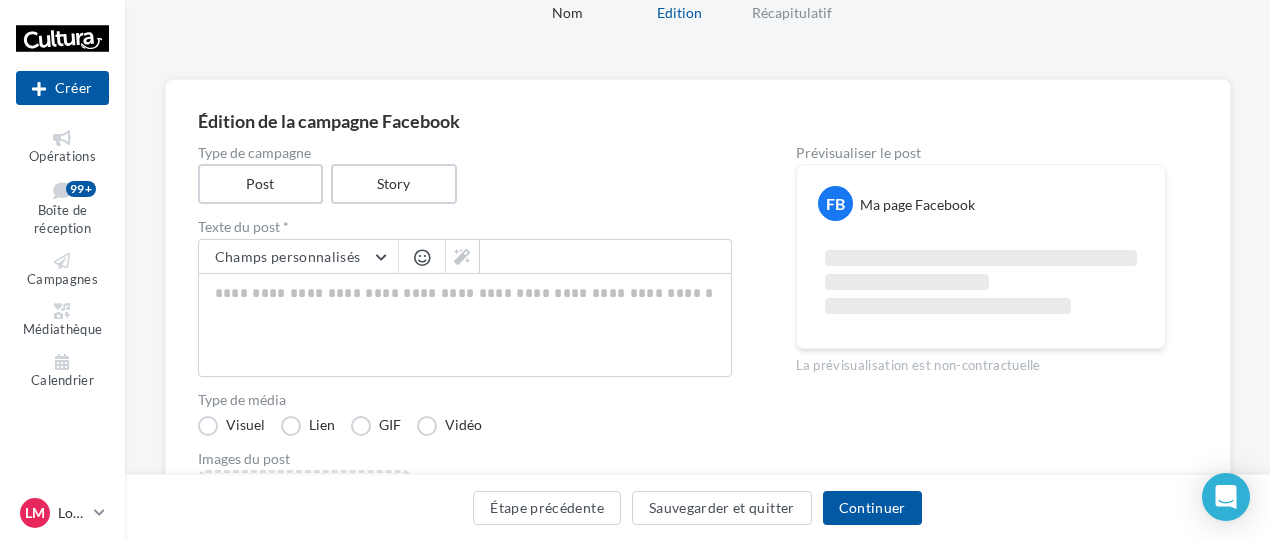 scroll, scrollTop: 195, scrollLeft: 0, axis: vertical 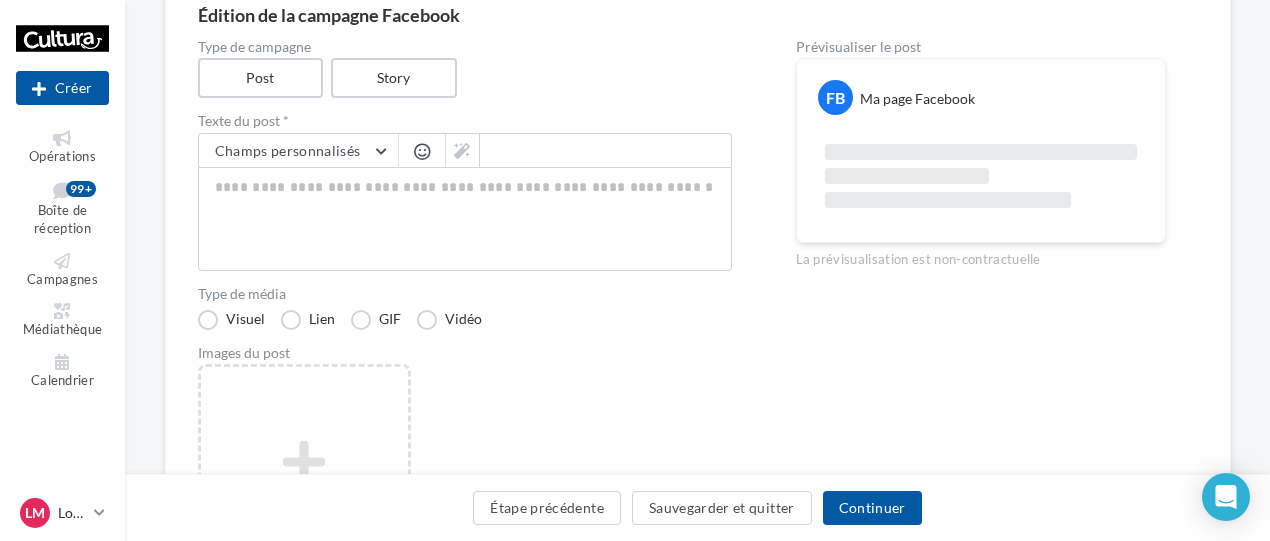 click on "Étape précédente   Sauvegarder et quitter        Continuer" at bounding box center (697, 507) 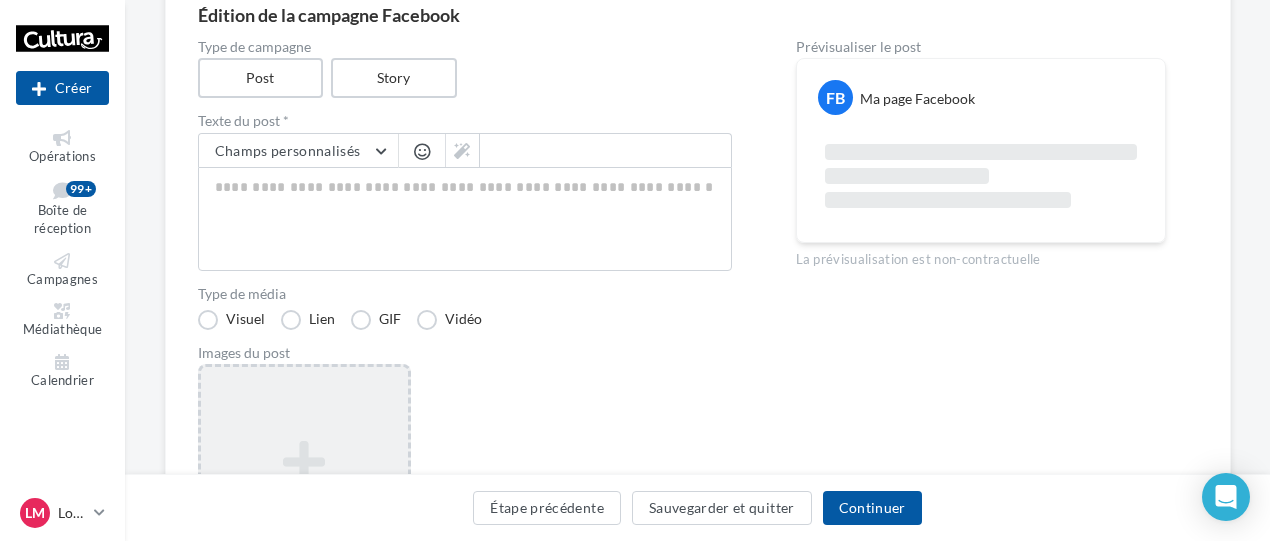 click on "Ajouter une image     Format: png, jpg" at bounding box center (304, 494) 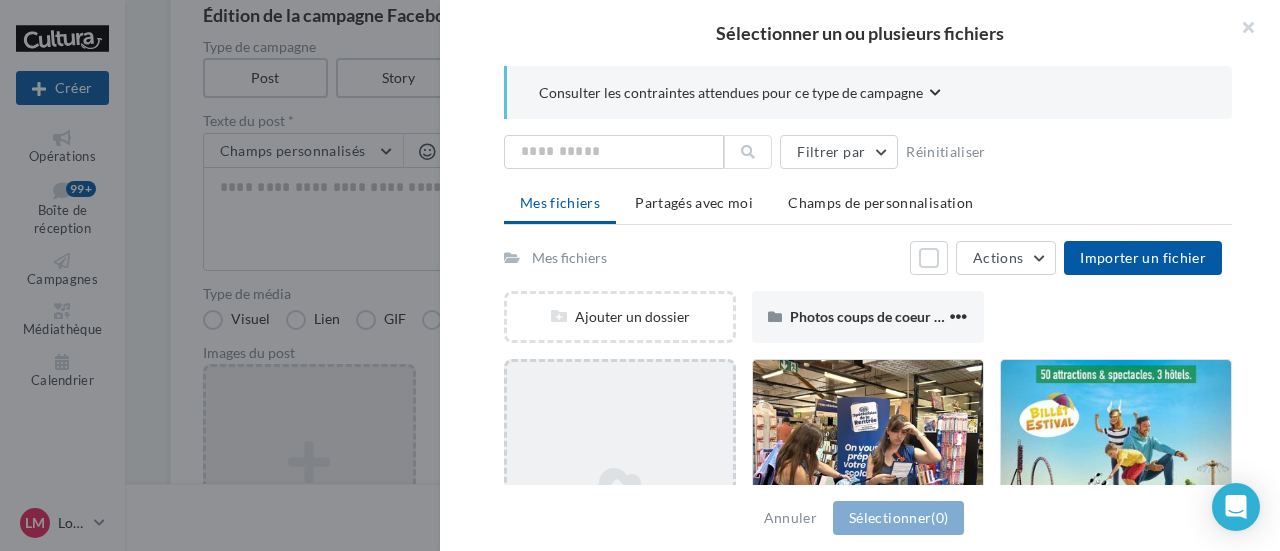 click on "Ajouter un fichier" at bounding box center [620, 317] 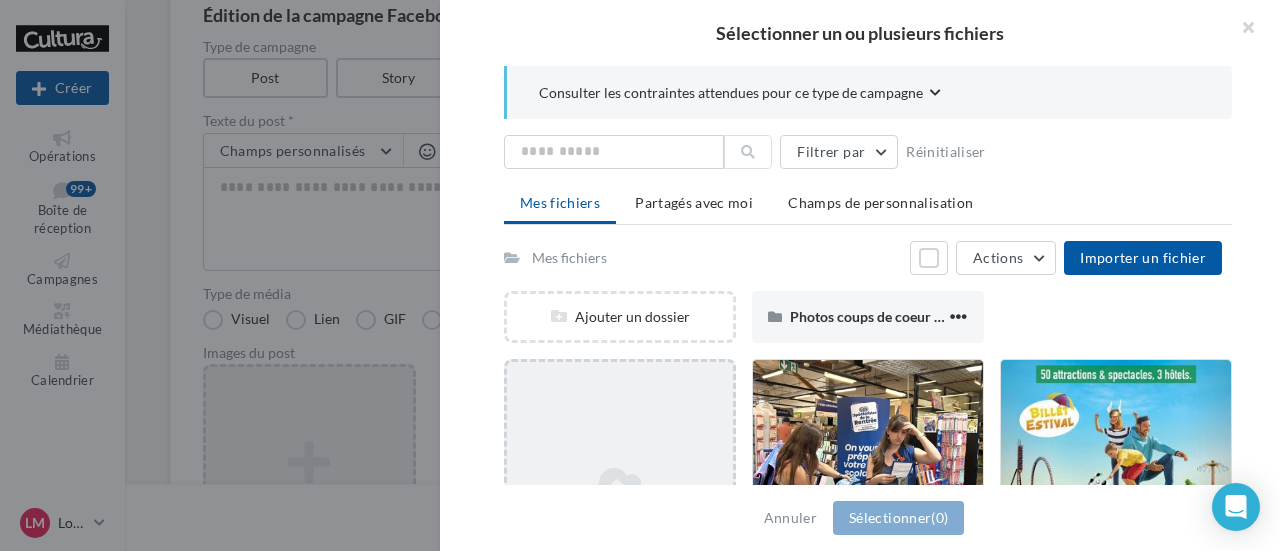 click on "Ajouter un fichier" at bounding box center [620, 317] 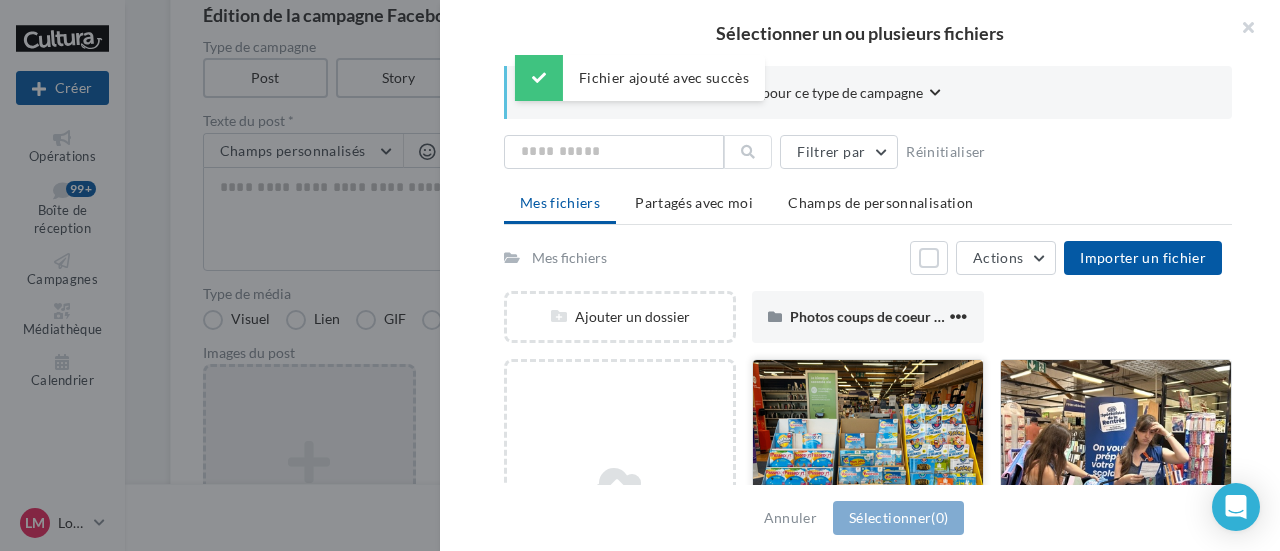 click at bounding box center (868, 460) 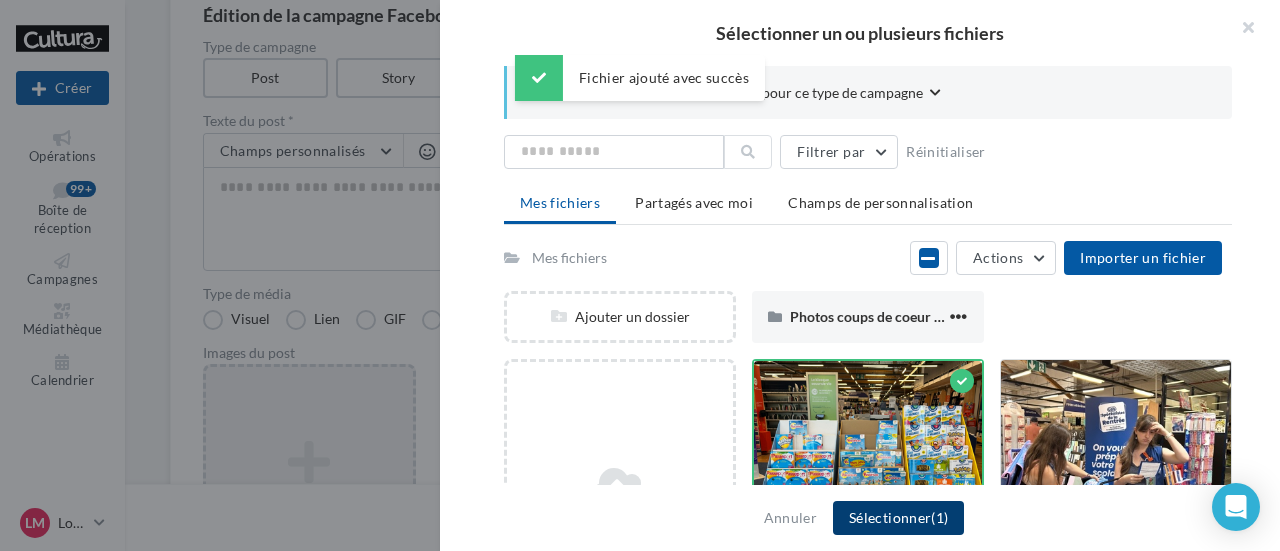 click on "Sélectionner   (1)" at bounding box center (898, 518) 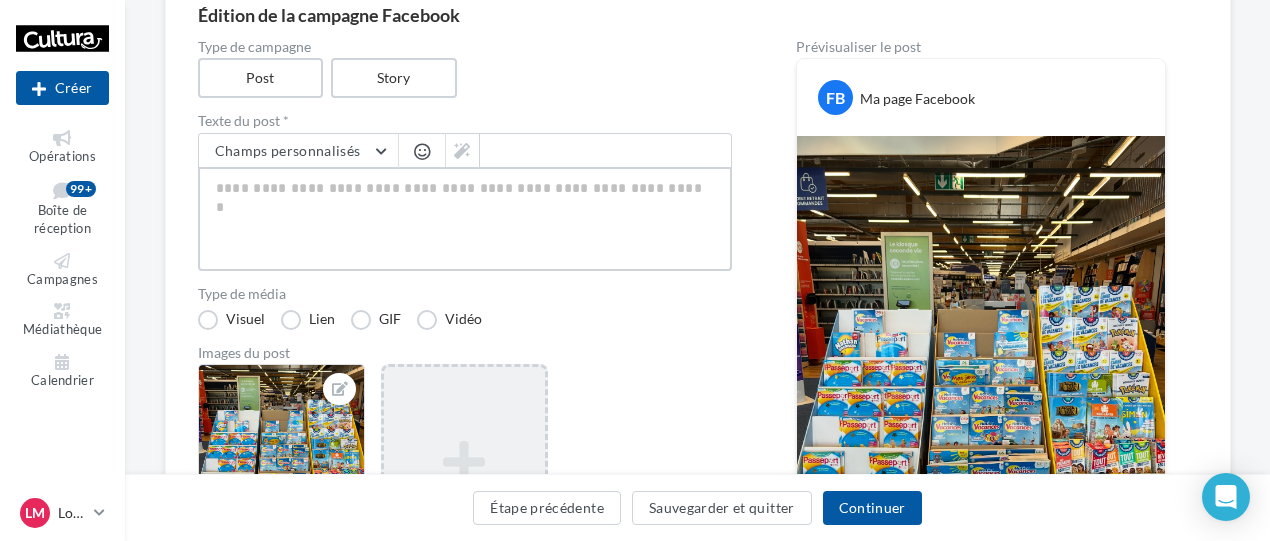 click at bounding box center (465, 219) 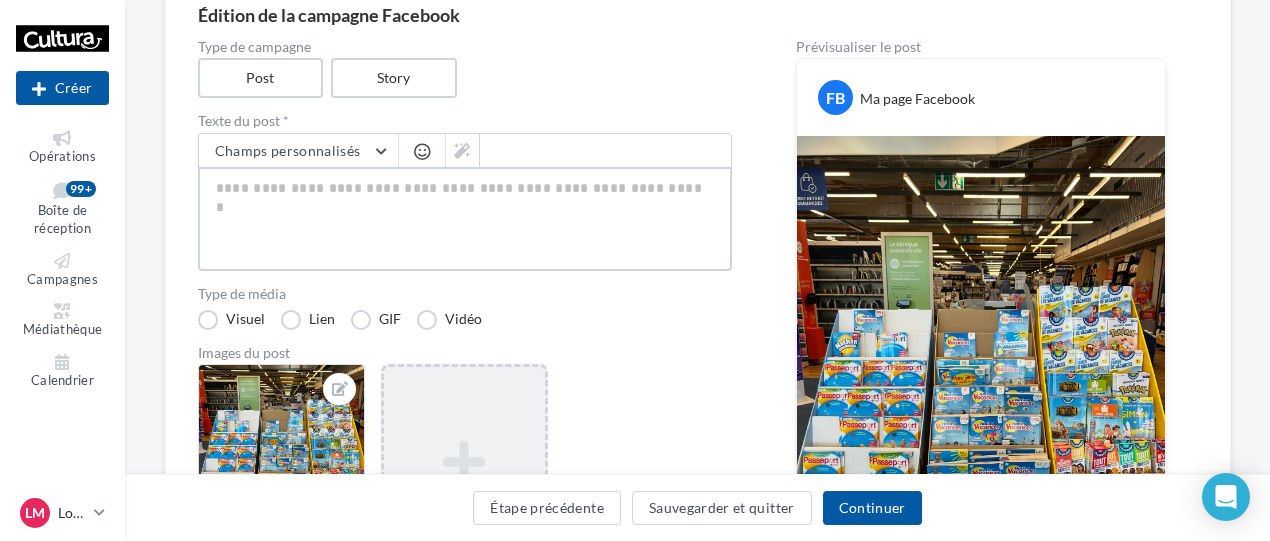 paste on "**********" 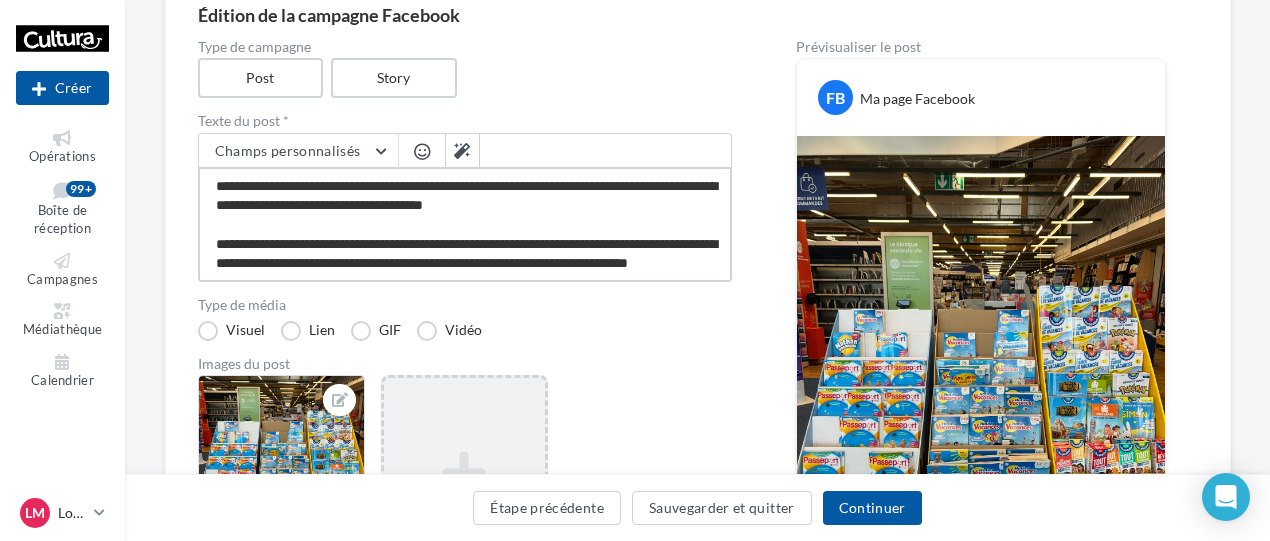 scroll, scrollTop: 49, scrollLeft: 0, axis: vertical 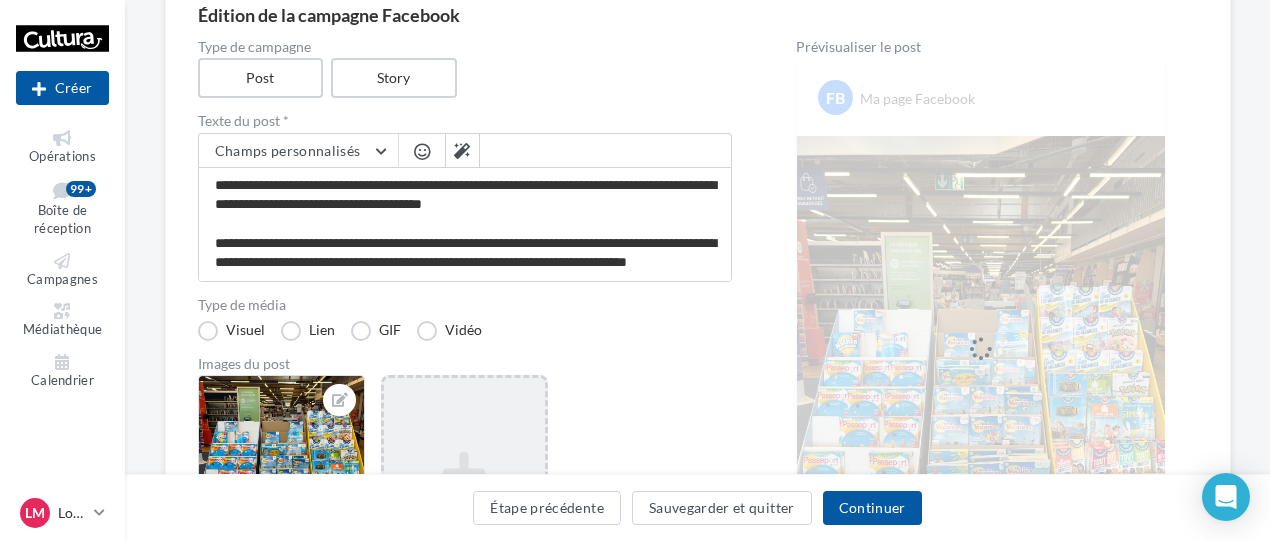 click on "**********" at bounding box center (698, 349) 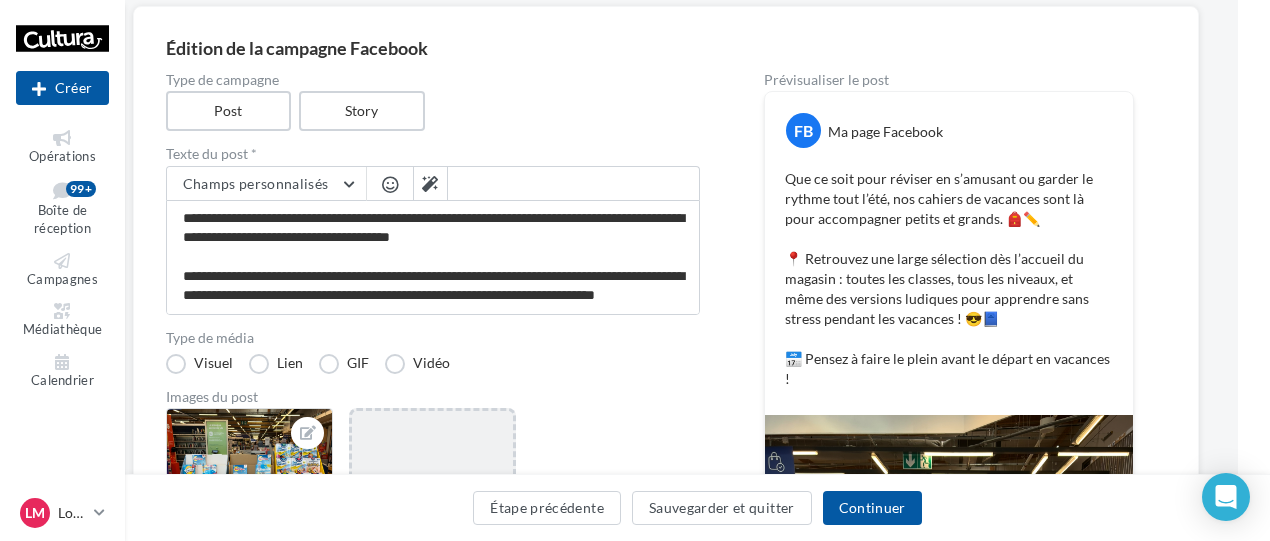 scroll, scrollTop: 156, scrollLeft: 32, axis: both 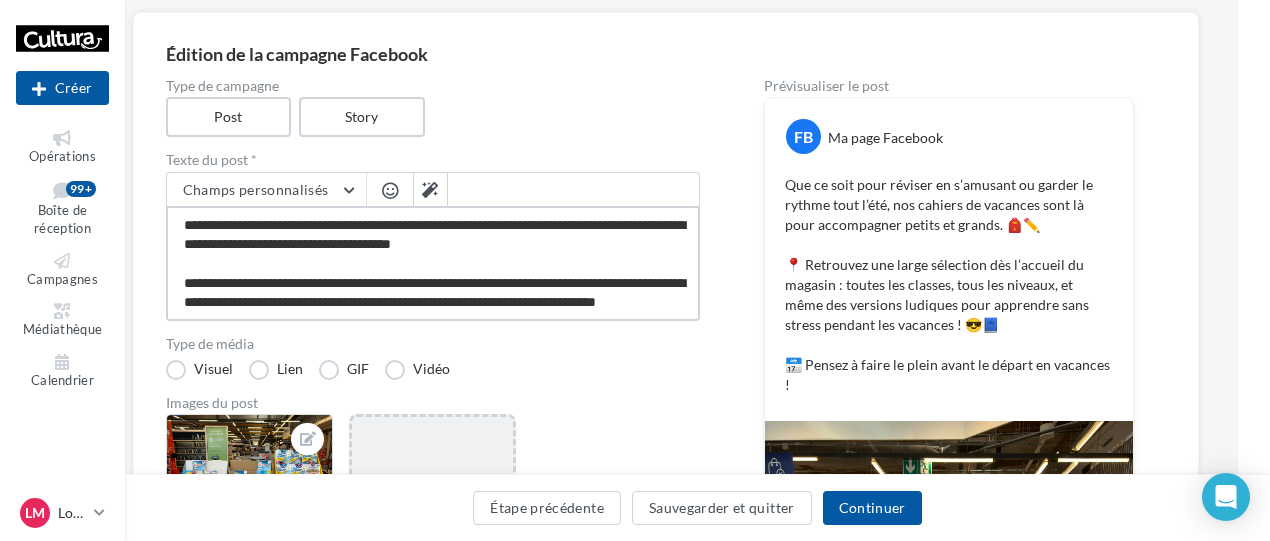 click on "**********" at bounding box center [433, 263] 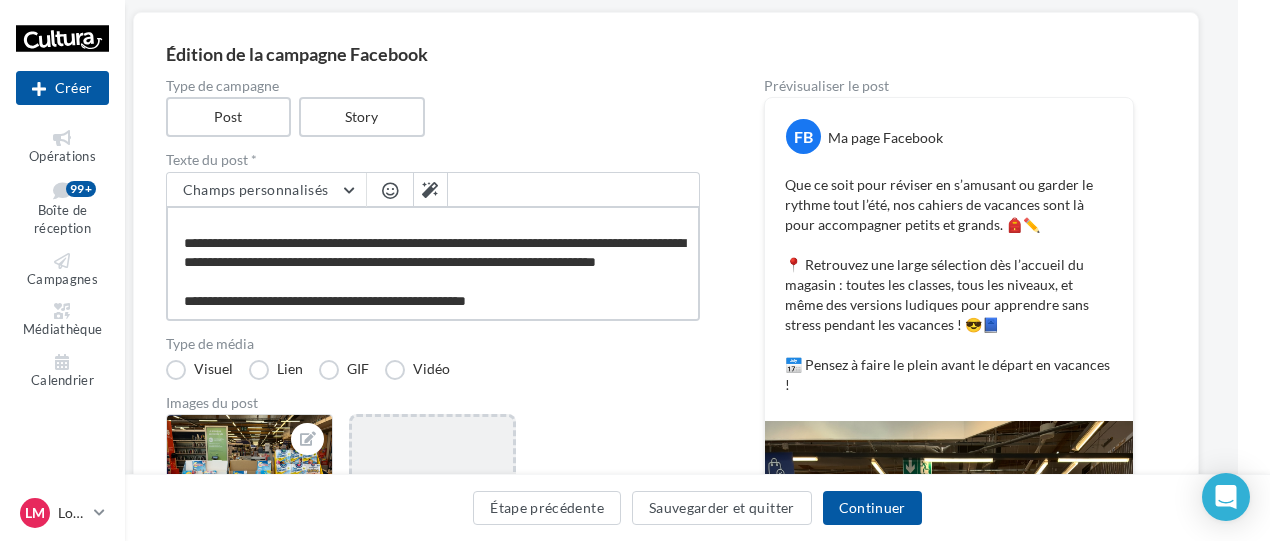 click on "**********" at bounding box center [433, 263] 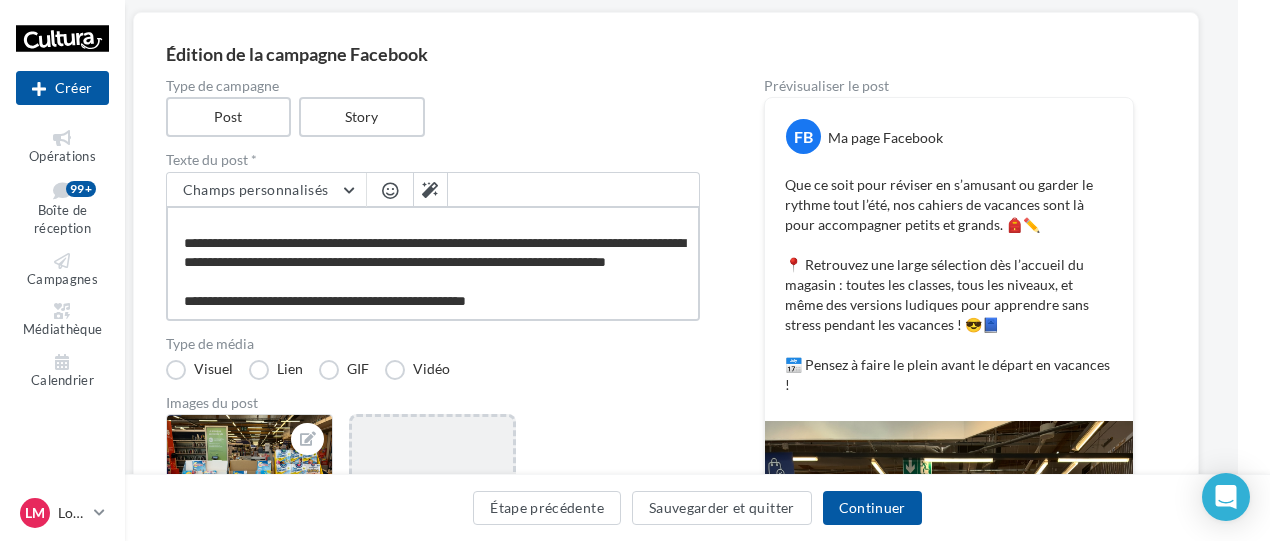 click on "**********" at bounding box center (433, 263) 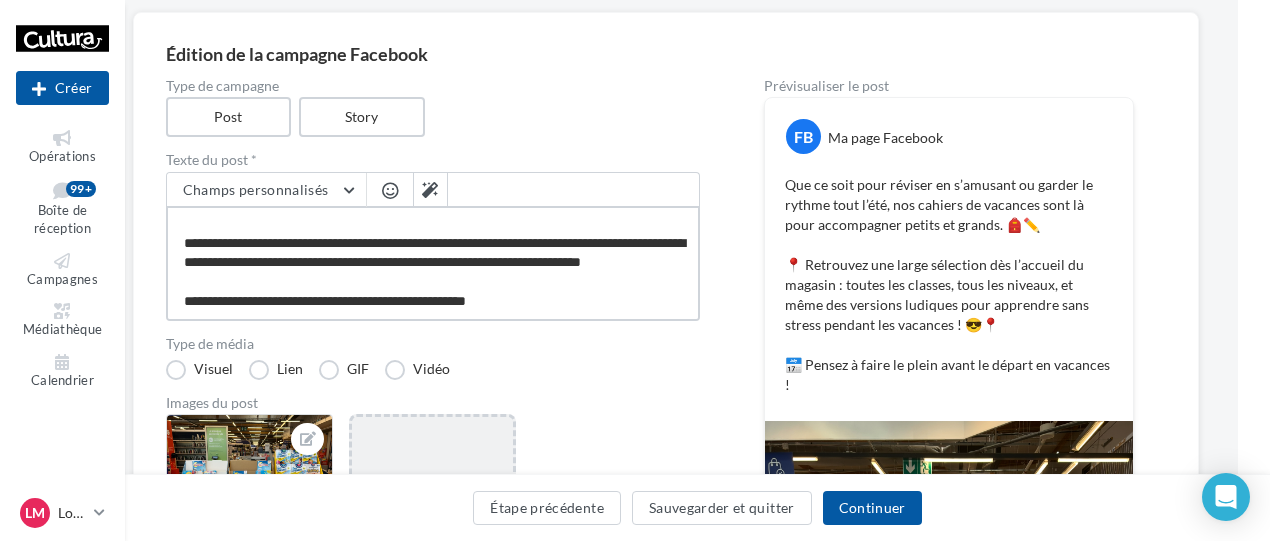 click on "**********" at bounding box center [433, 263] 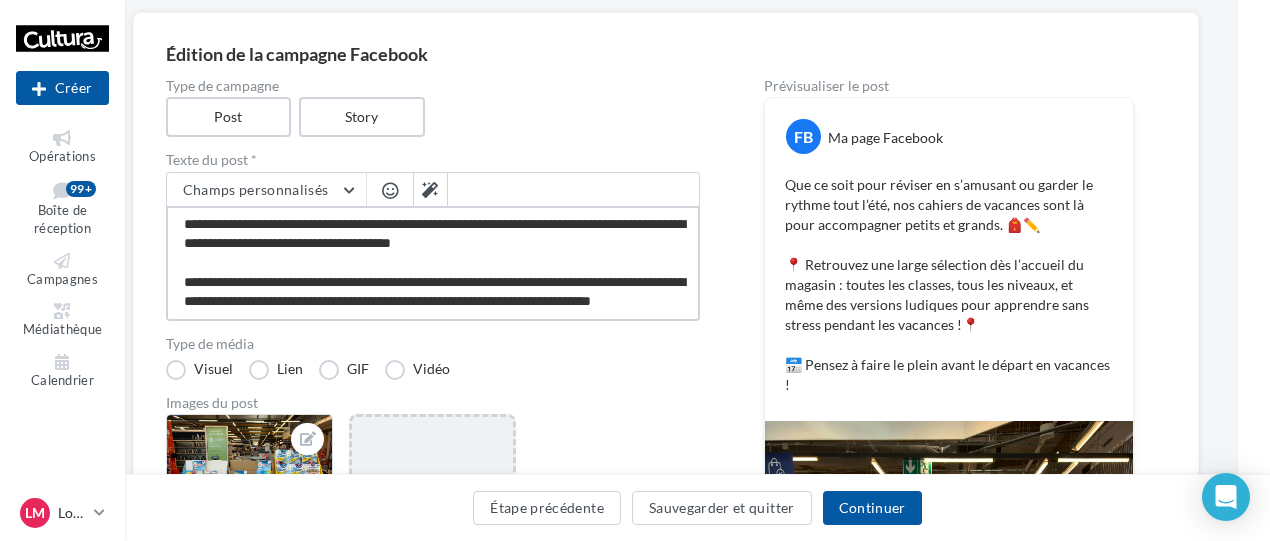 click on "**********" at bounding box center [433, 263] 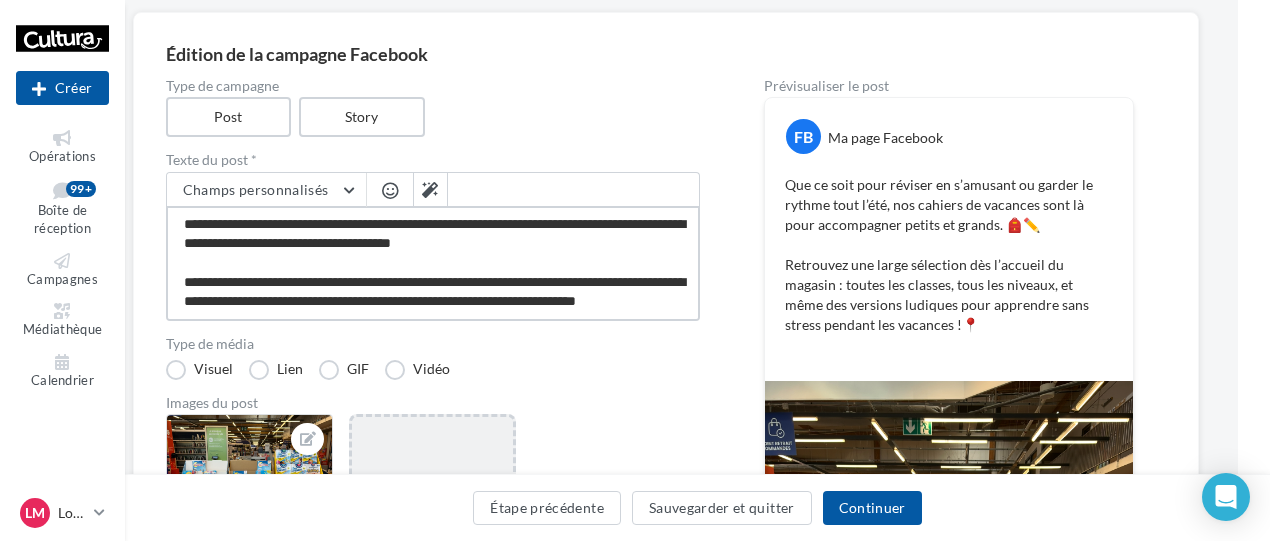scroll, scrollTop: 24, scrollLeft: 0, axis: vertical 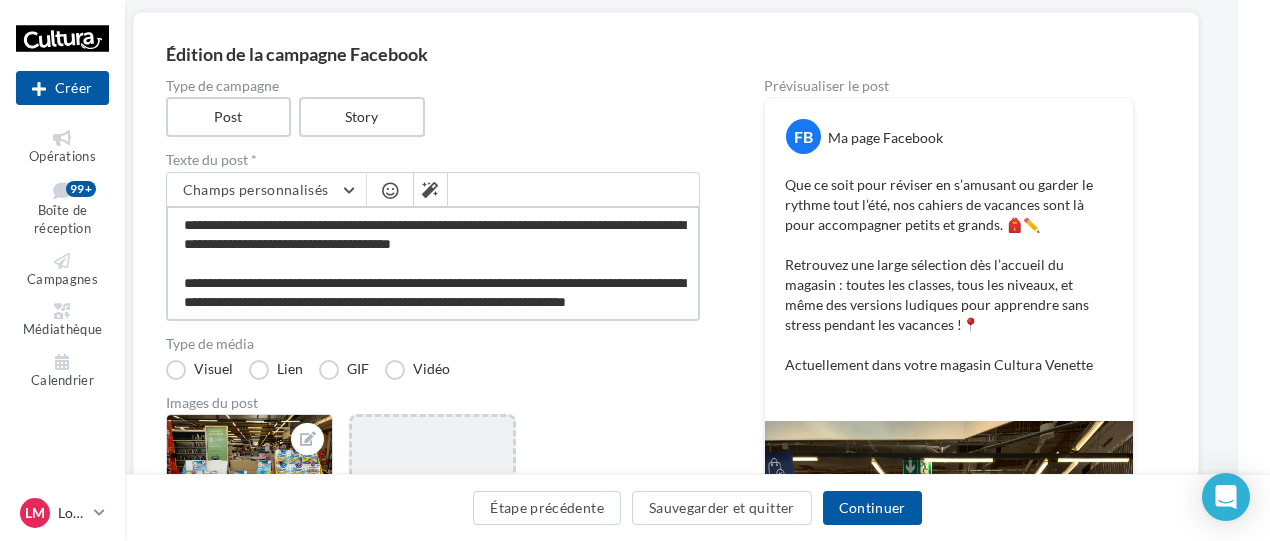 click on "**********" at bounding box center (433, 263) 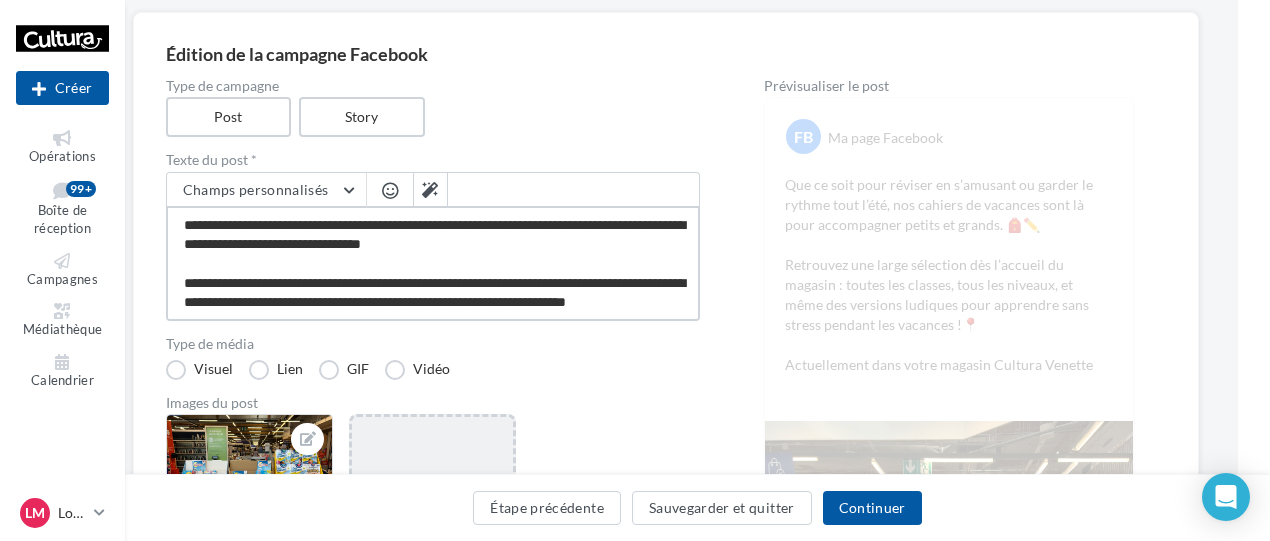 click on "**********" at bounding box center [433, 263] 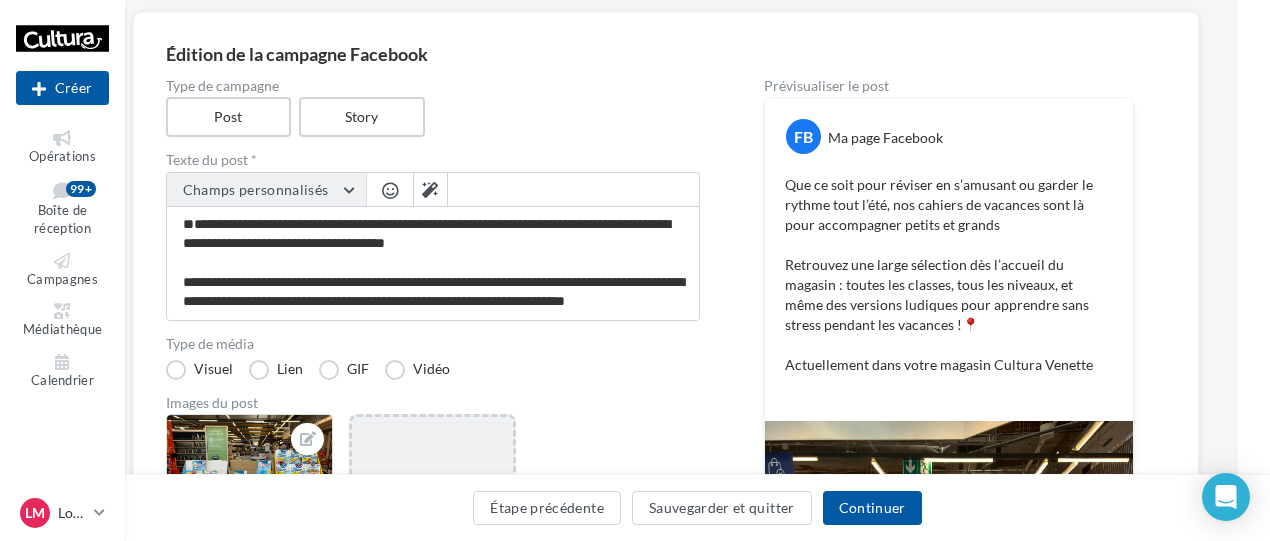 click on "Champs personnalisés" at bounding box center (256, 189) 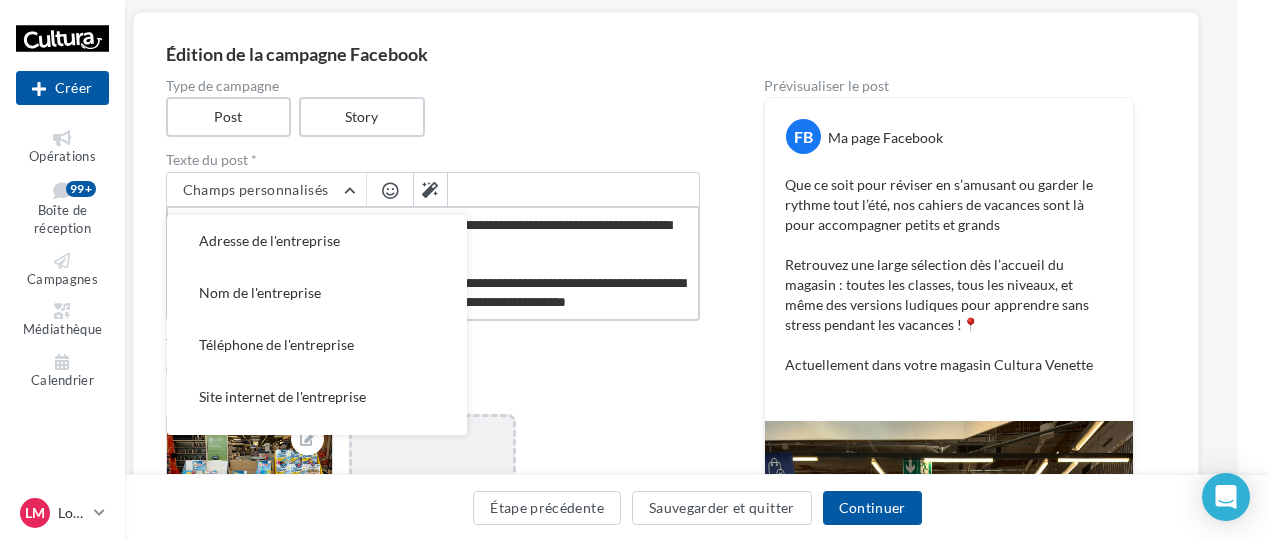 click on "**********" at bounding box center [433, 263] 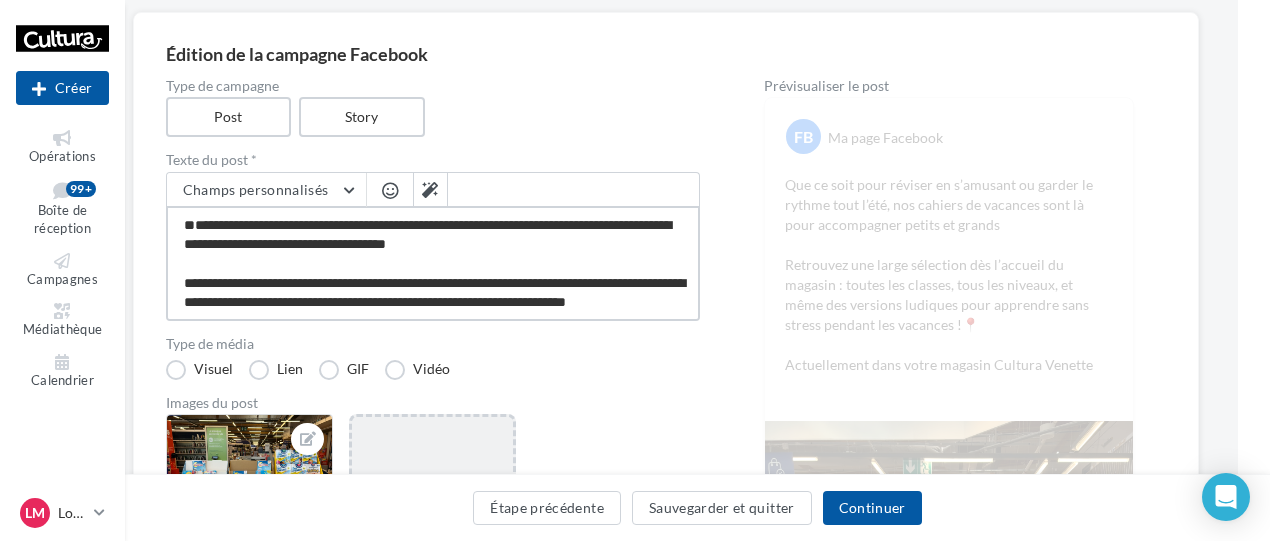 click on "**********" at bounding box center (433, 263) 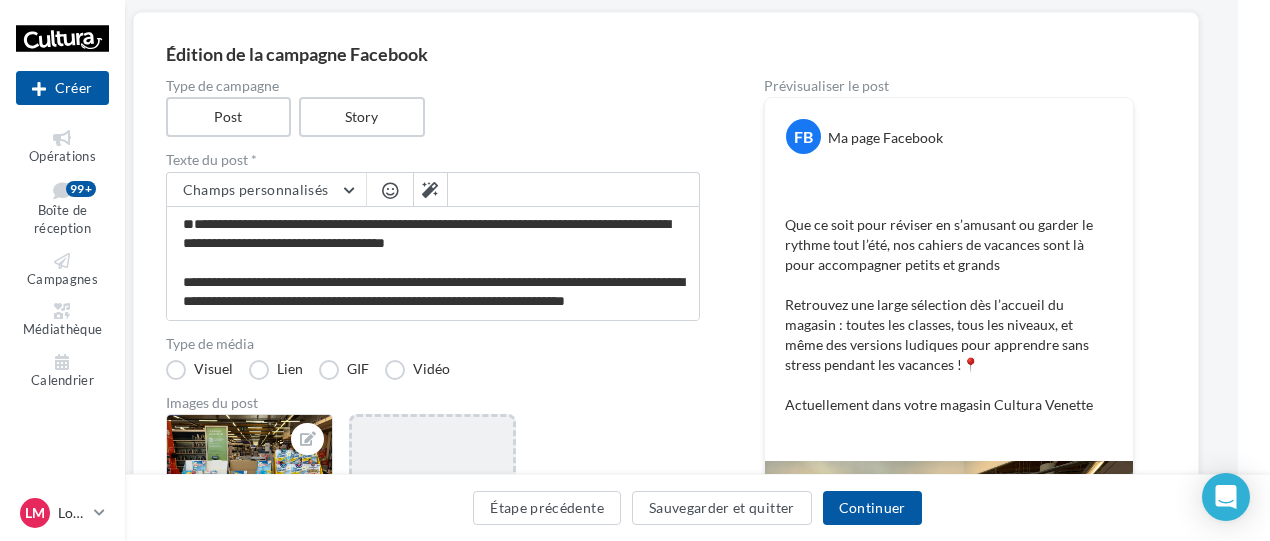 click at bounding box center [390, 190] 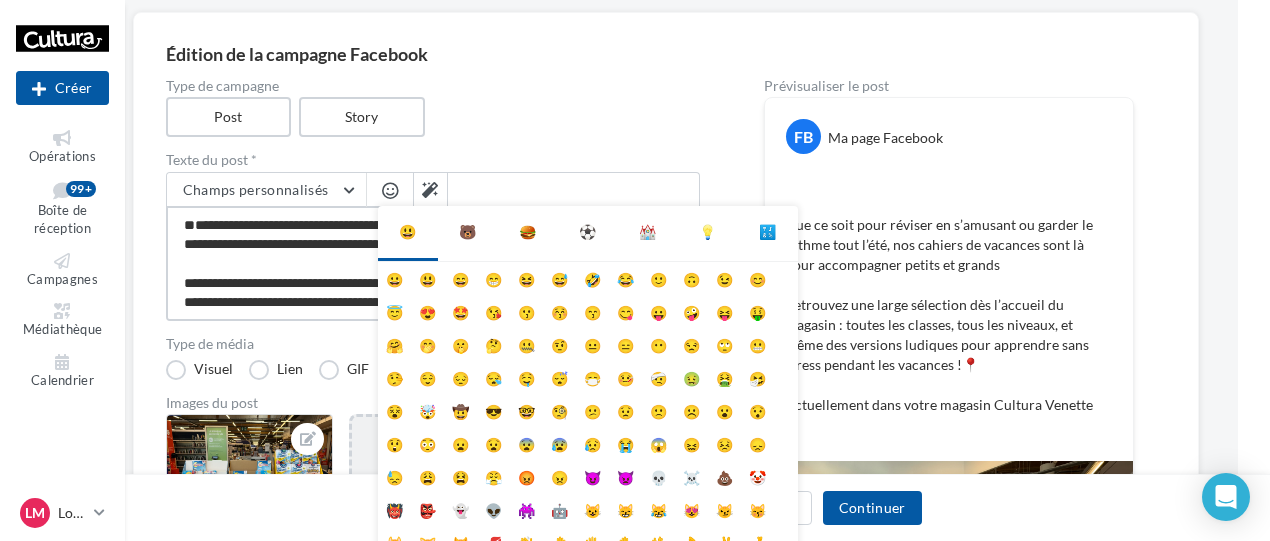 click on "**********" at bounding box center [433, 263] 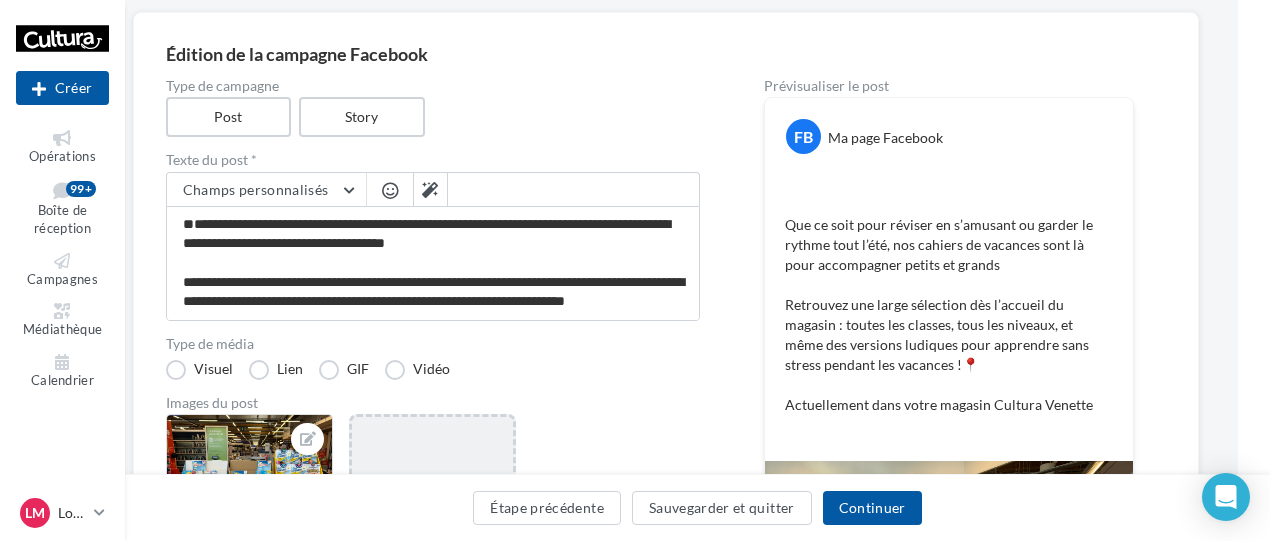click at bounding box center [390, 192] 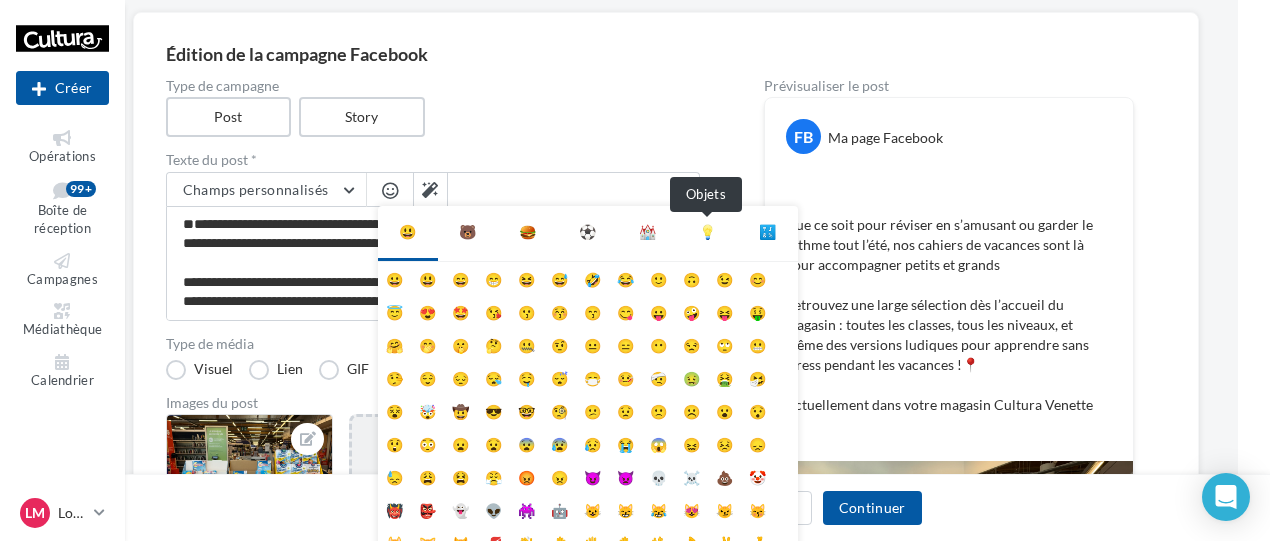 click on "💡" at bounding box center (707, 232) 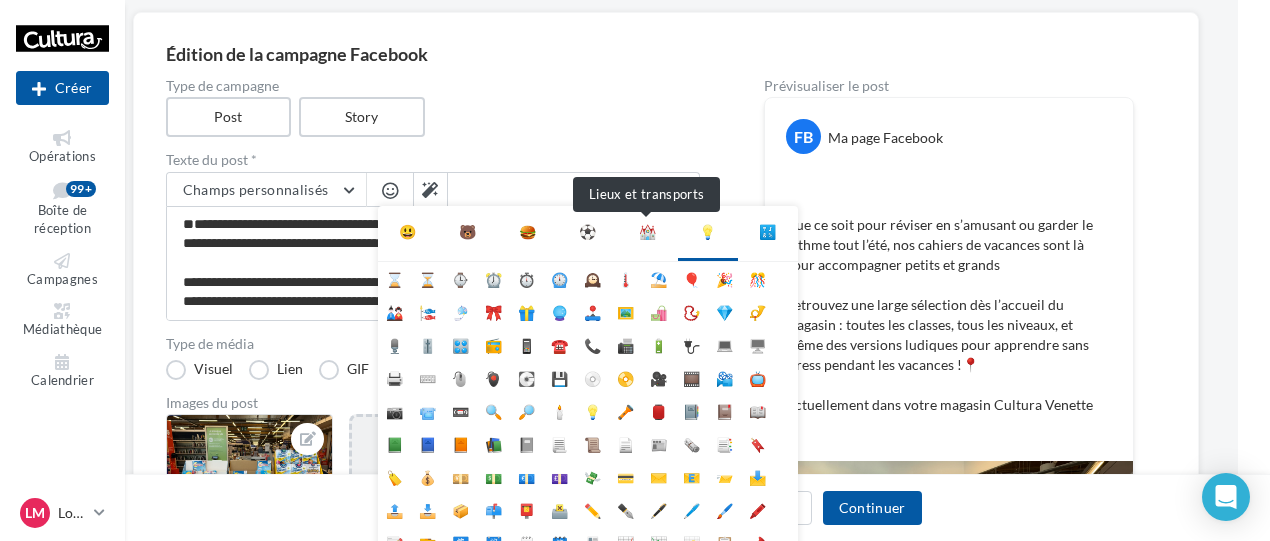 click on "⛪" at bounding box center (647, 232) 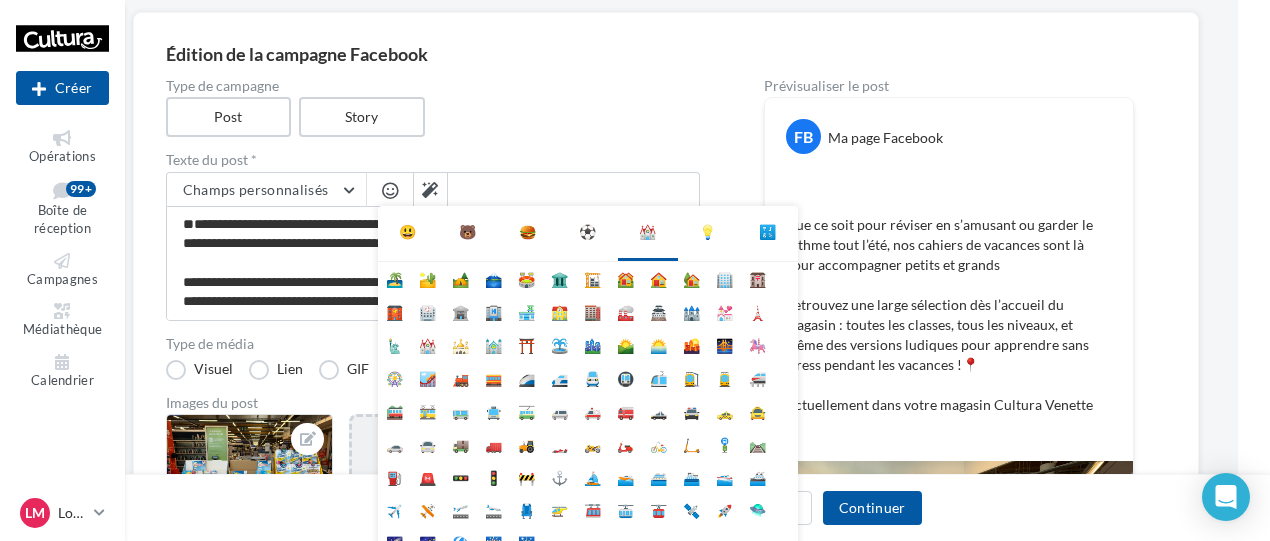 click on "💡" at bounding box center [708, 232] 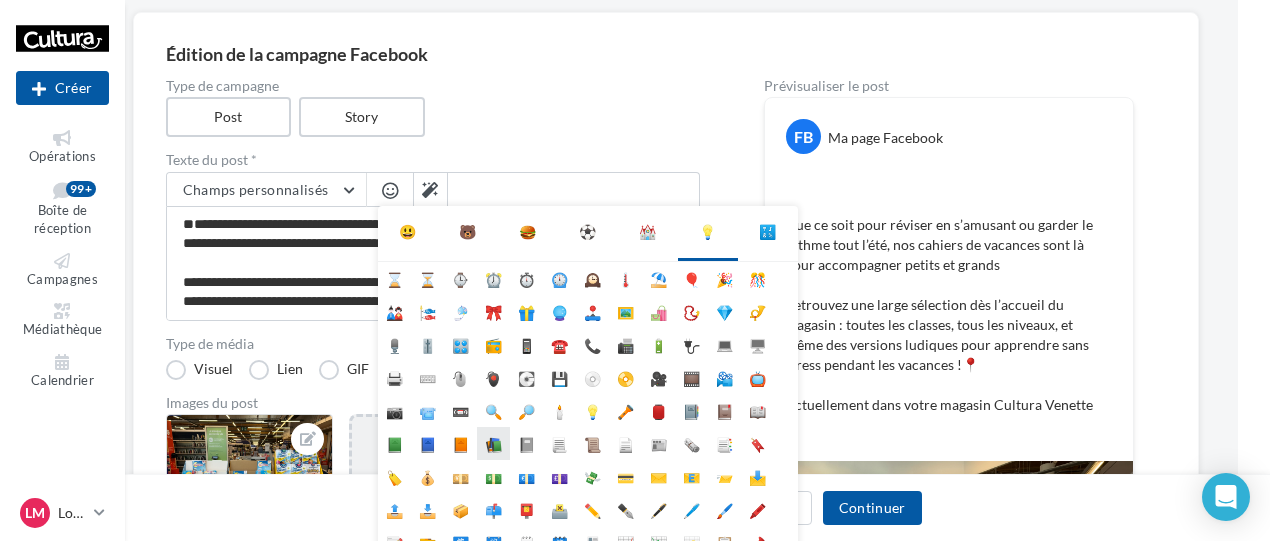 click on "📚" at bounding box center [493, 443] 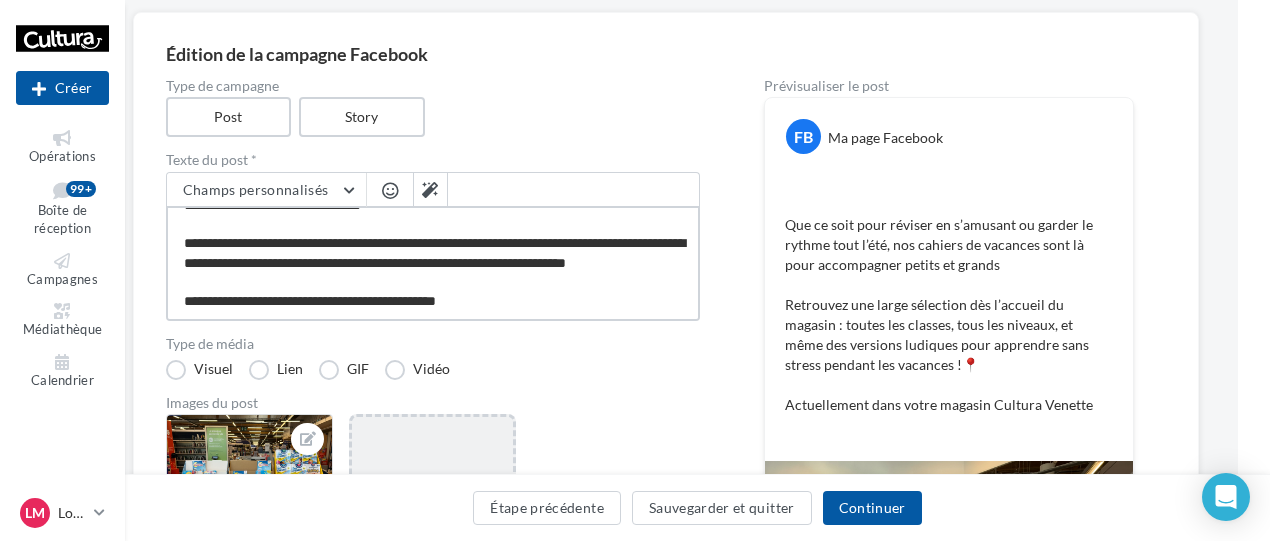 scroll, scrollTop: 8, scrollLeft: 0, axis: vertical 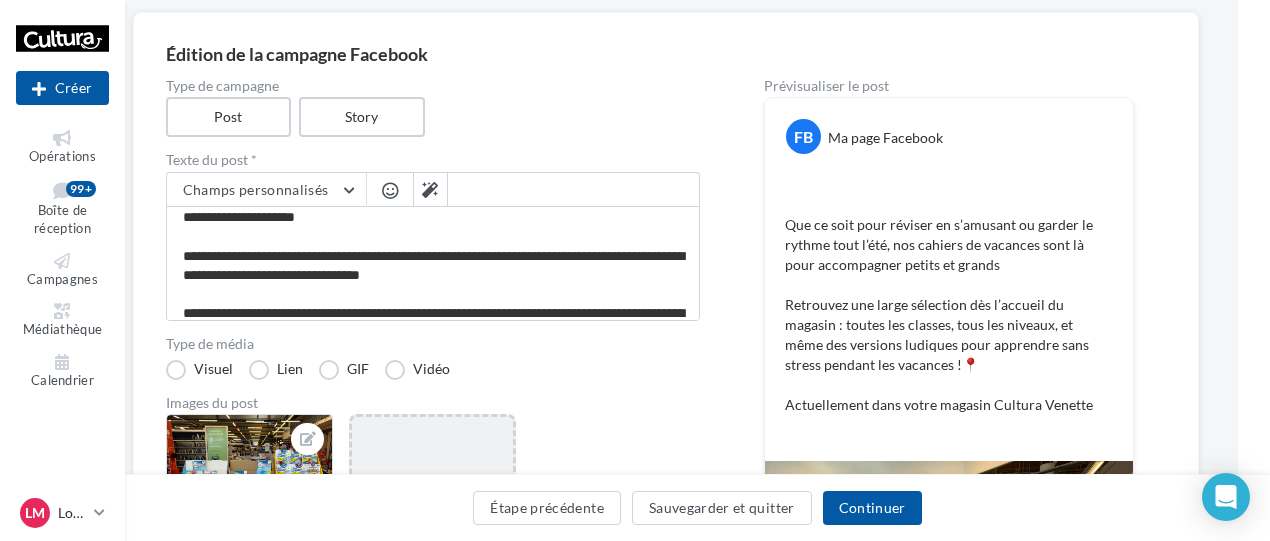 click at bounding box center [390, 192] 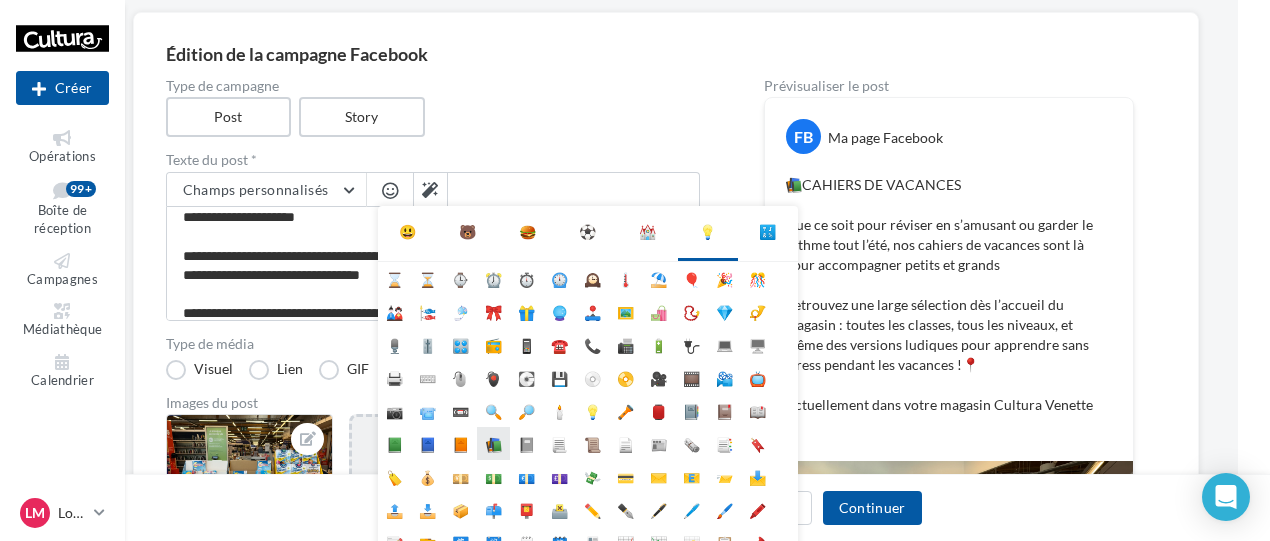 click on "📚" at bounding box center [493, 443] 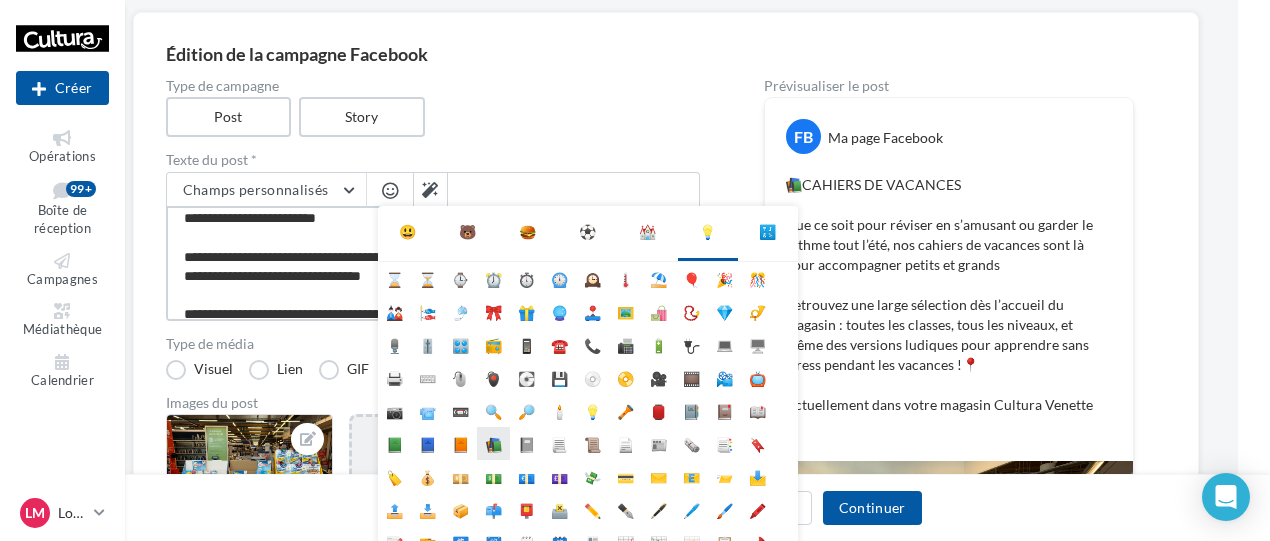 scroll, scrollTop: 8, scrollLeft: 0, axis: vertical 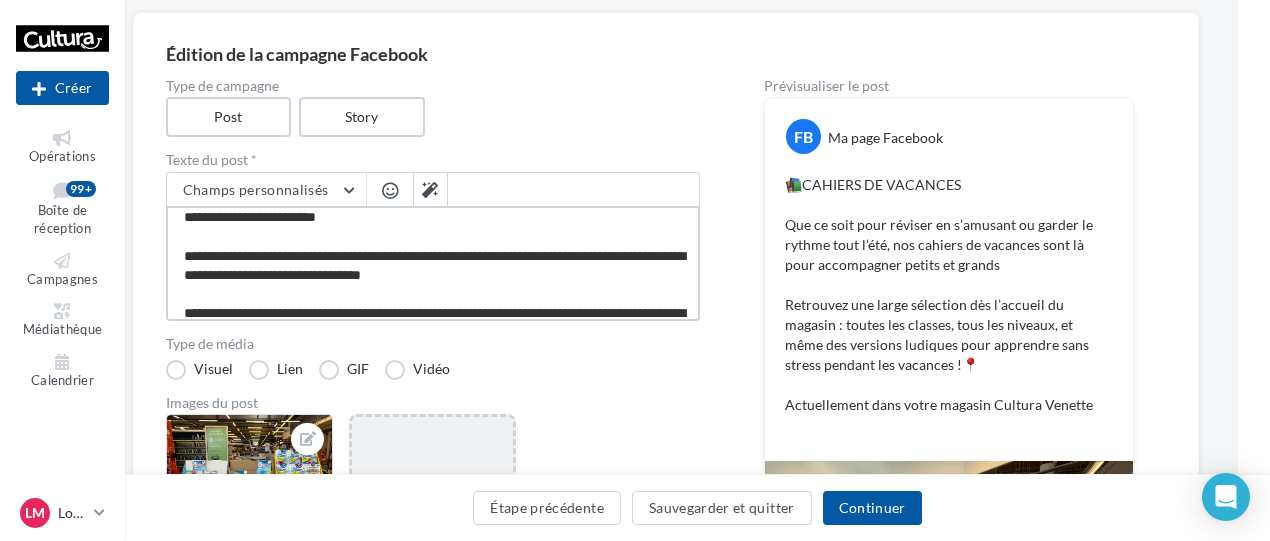 click on "**********" at bounding box center [433, 263] 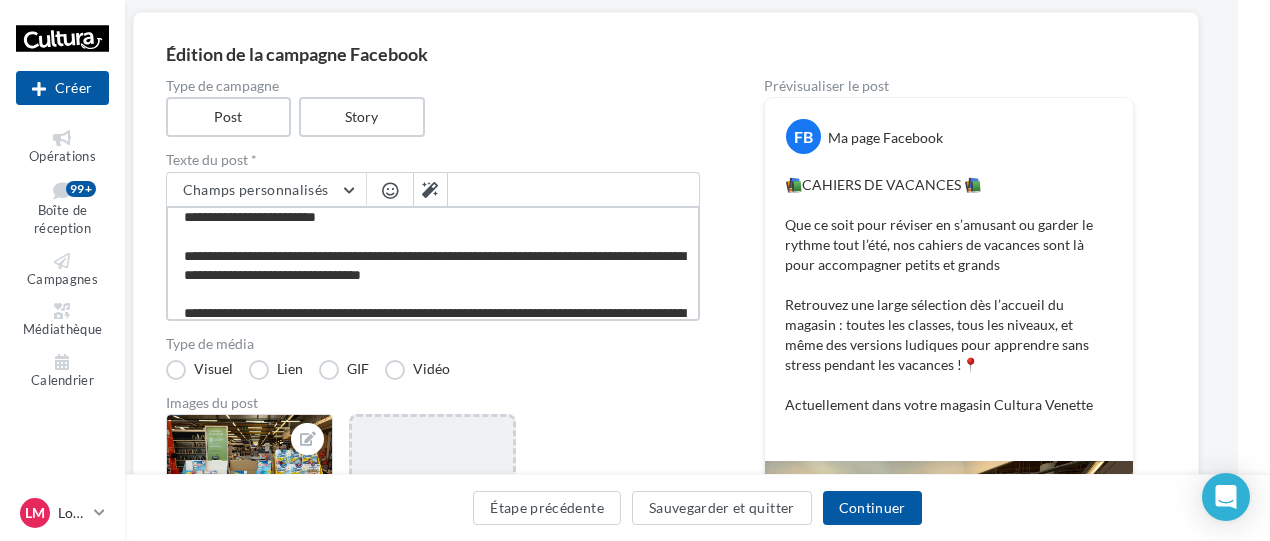 scroll, scrollTop: 0, scrollLeft: 0, axis: both 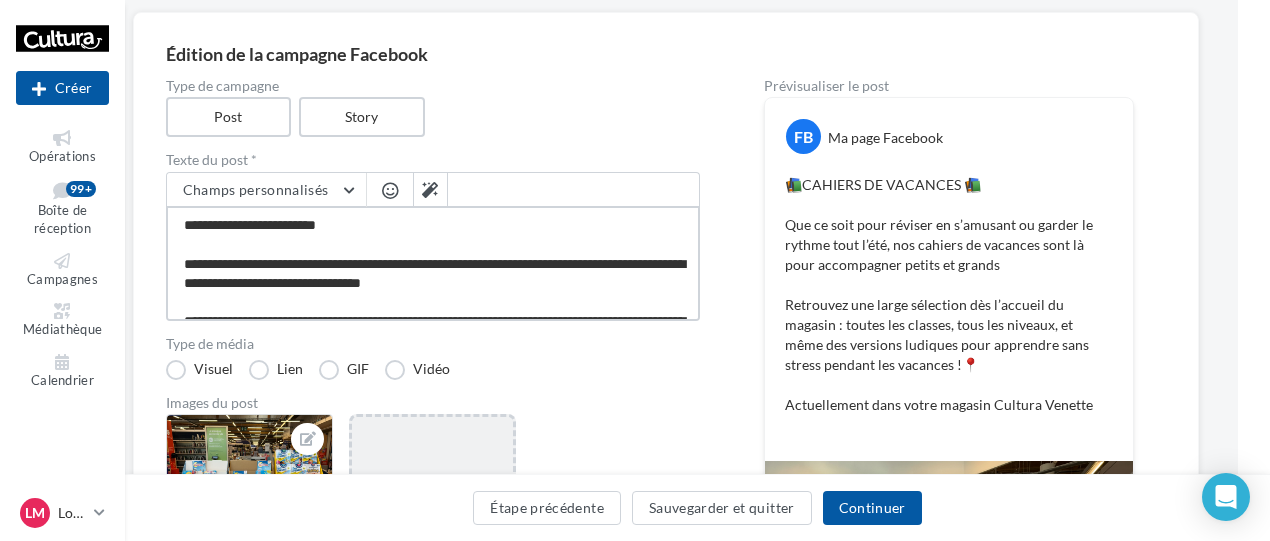 click on "**********" at bounding box center [433, 263] 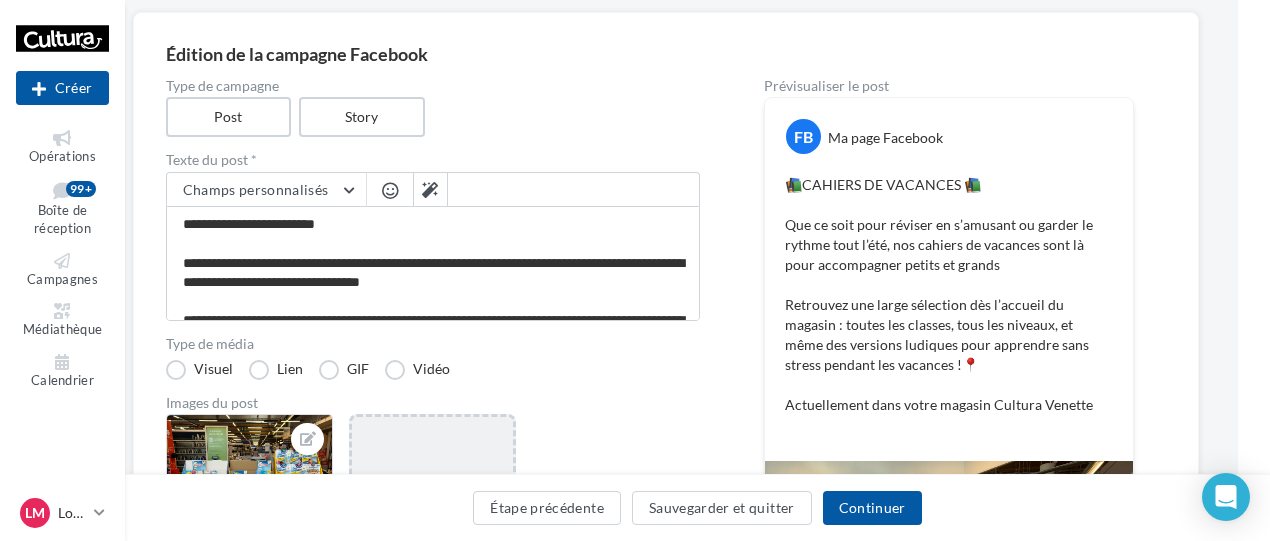 click at bounding box center (574, 189) 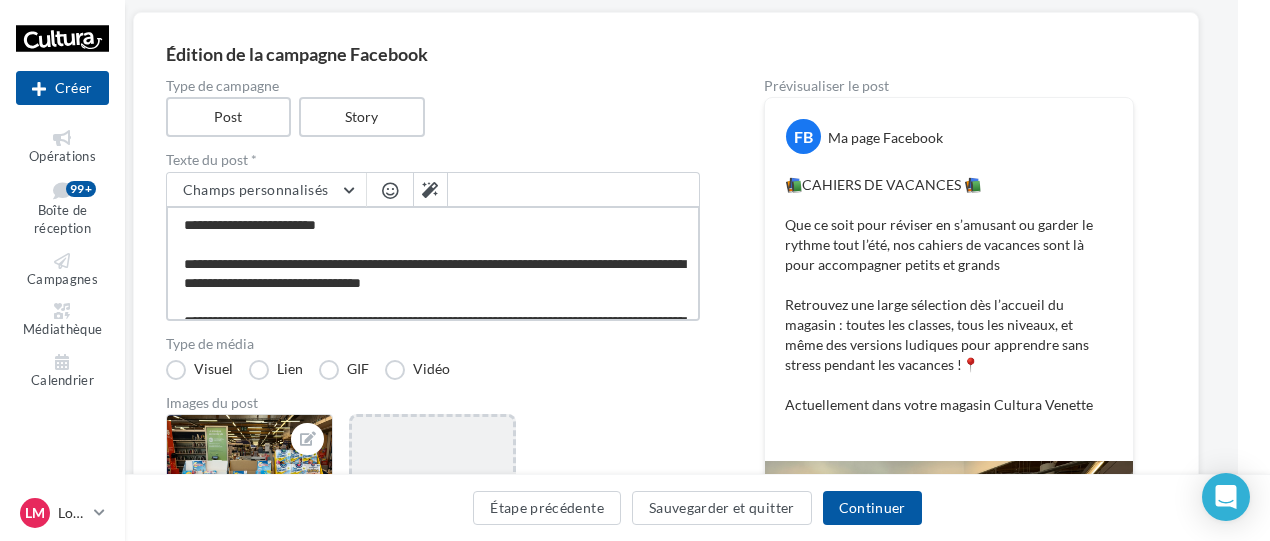 click on "**********" at bounding box center (433, 263) 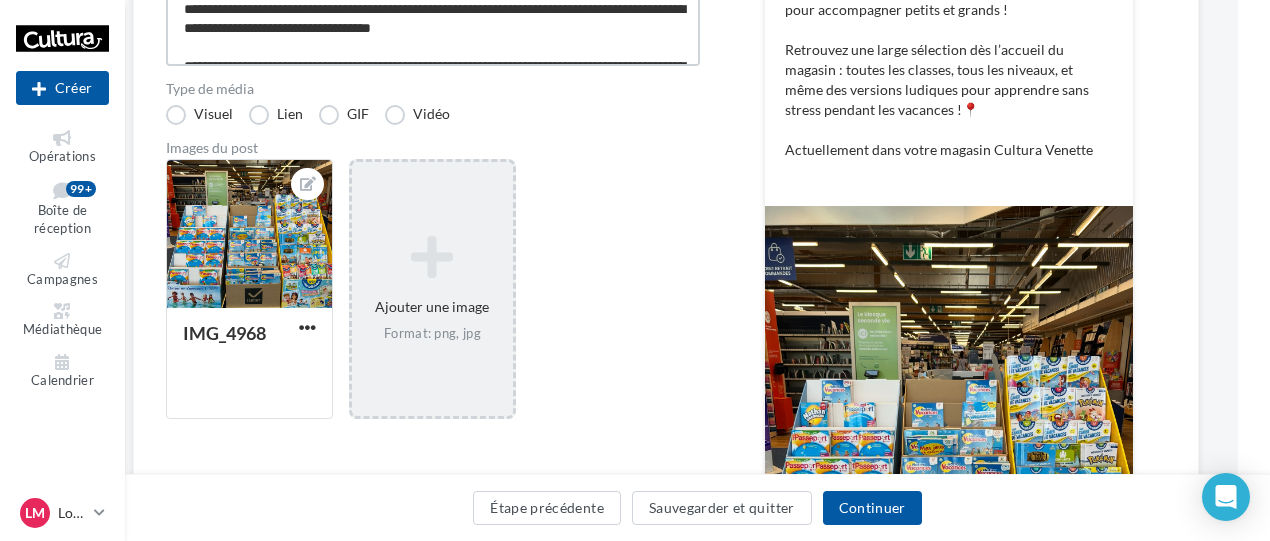 scroll, scrollTop: 420, scrollLeft: 32, axis: both 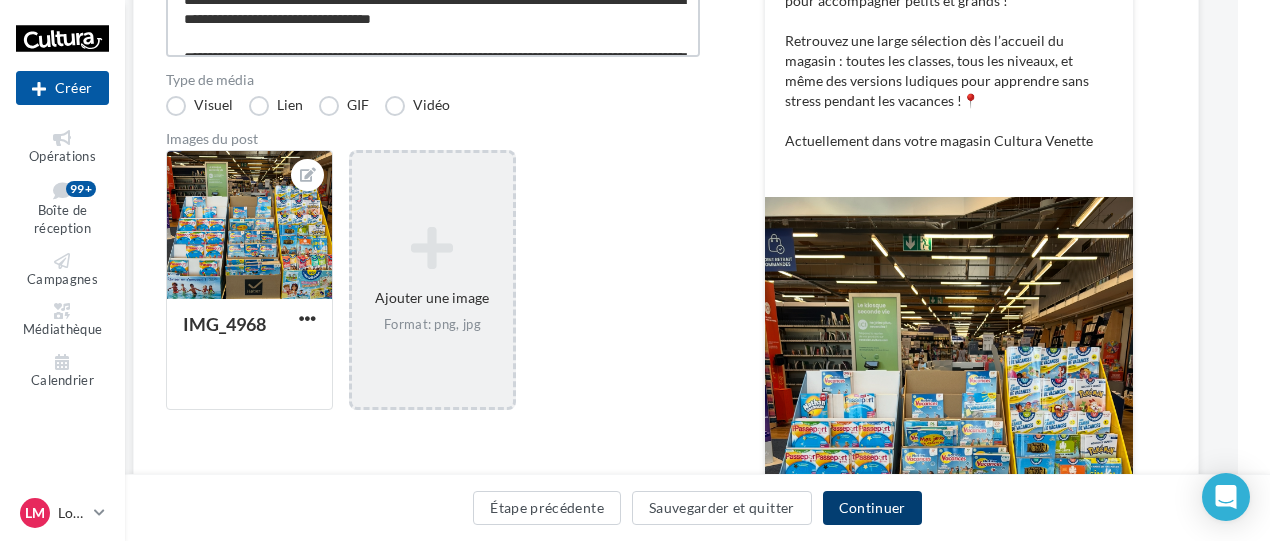 type on "**********" 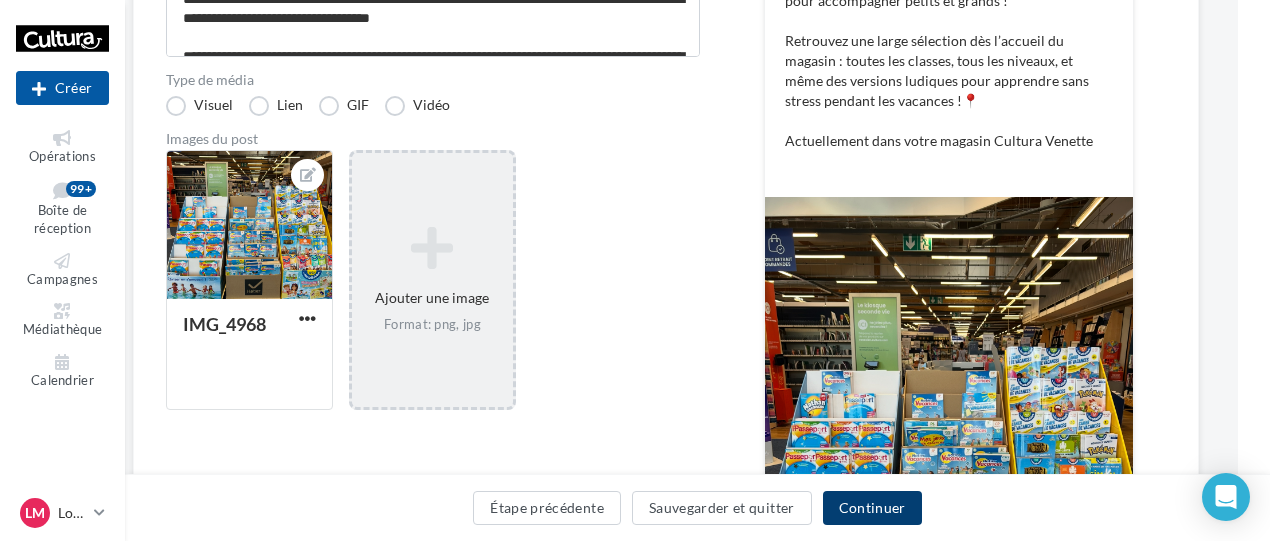 click on "Continuer" at bounding box center [872, 508] 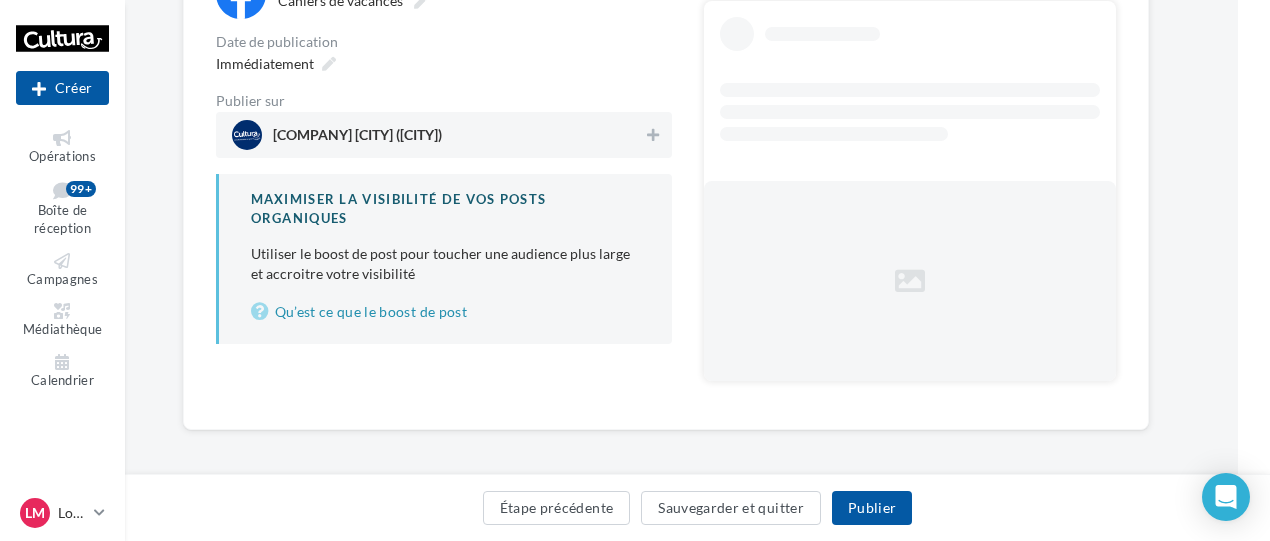 scroll, scrollTop: 0, scrollLeft: 32, axis: horizontal 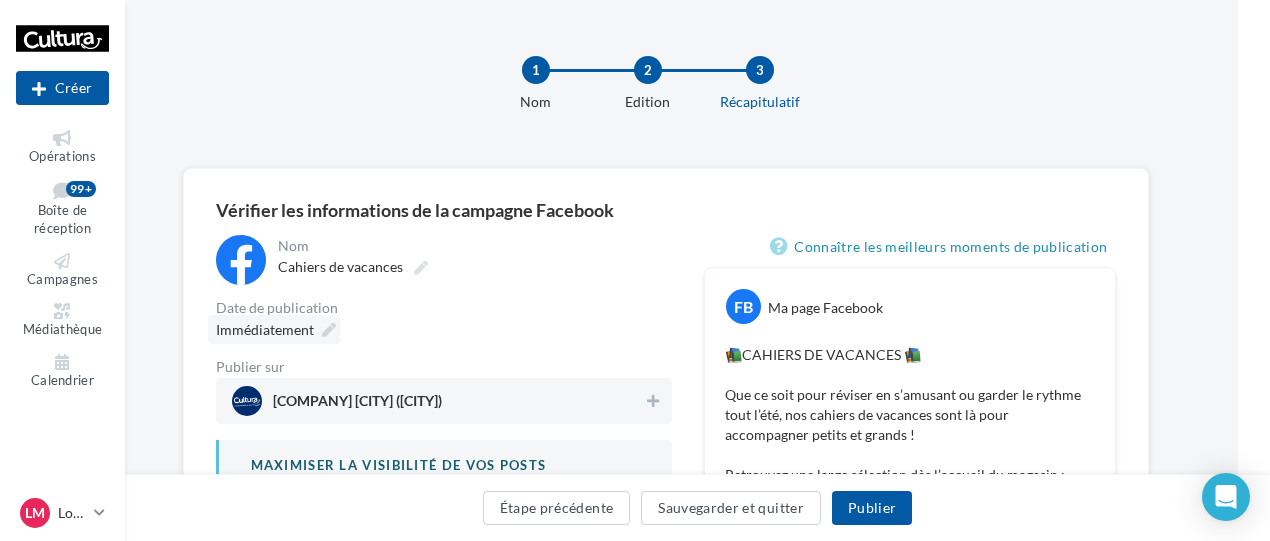 click on "Immédiatement" at bounding box center [265, 329] 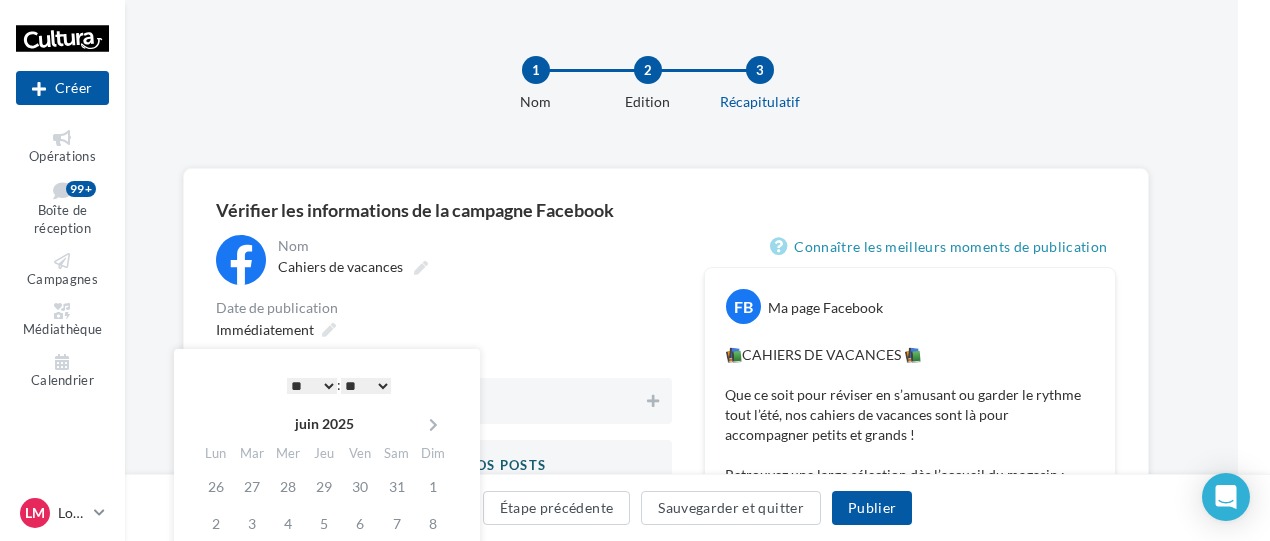 click on "Date de publication" at bounding box center (473, 246) 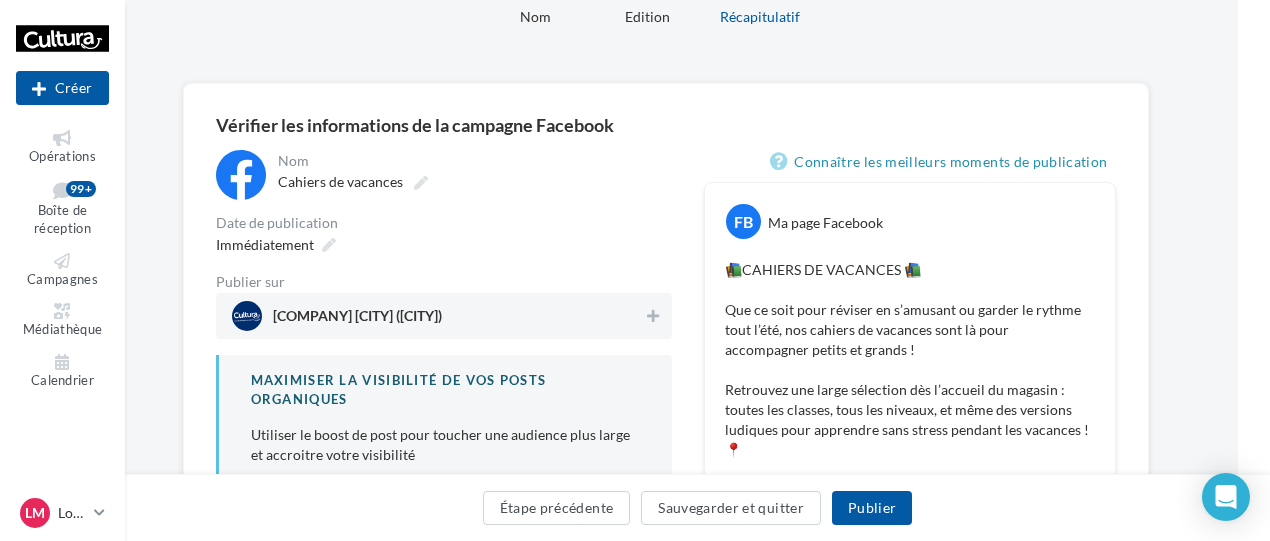 scroll, scrollTop: 101, scrollLeft: 32, axis: both 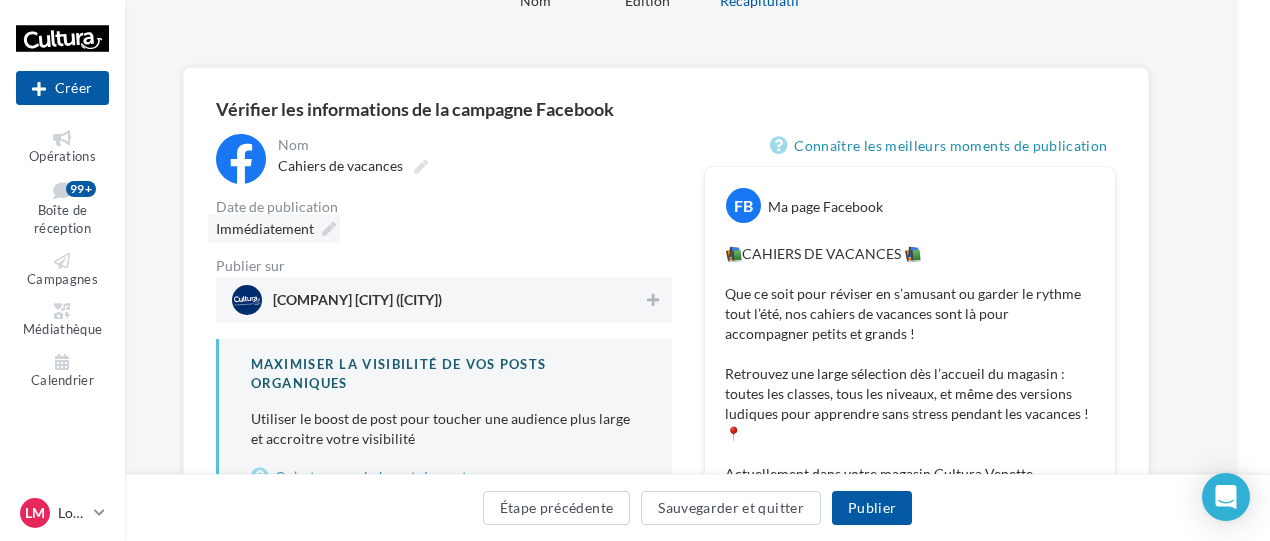 click on "Immédiatement" at bounding box center (265, 228) 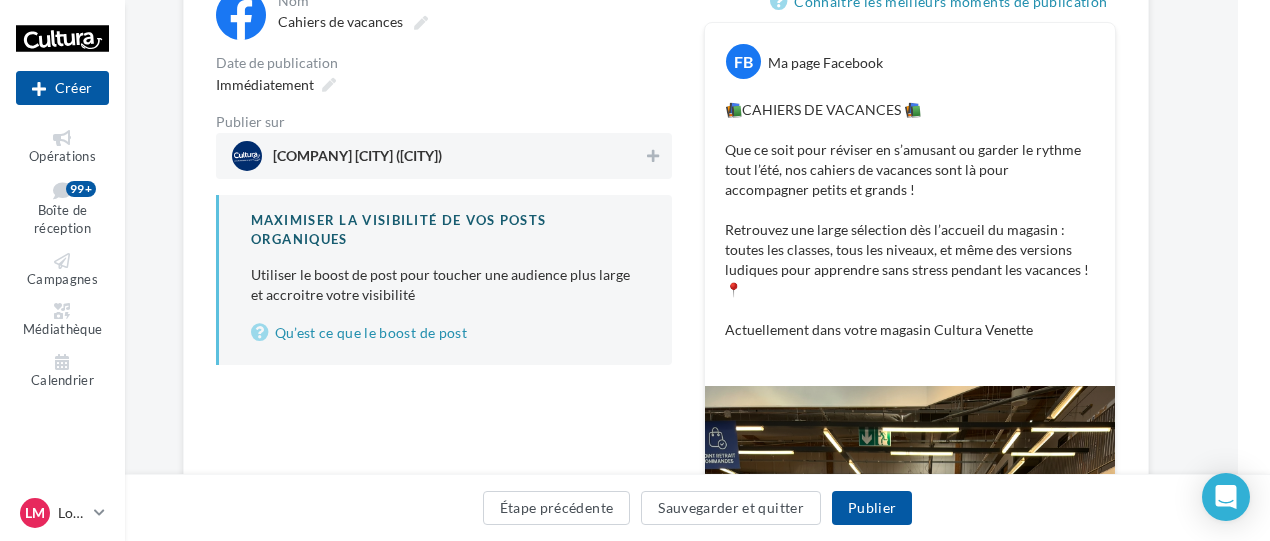 scroll, scrollTop: 244, scrollLeft: 32, axis: both 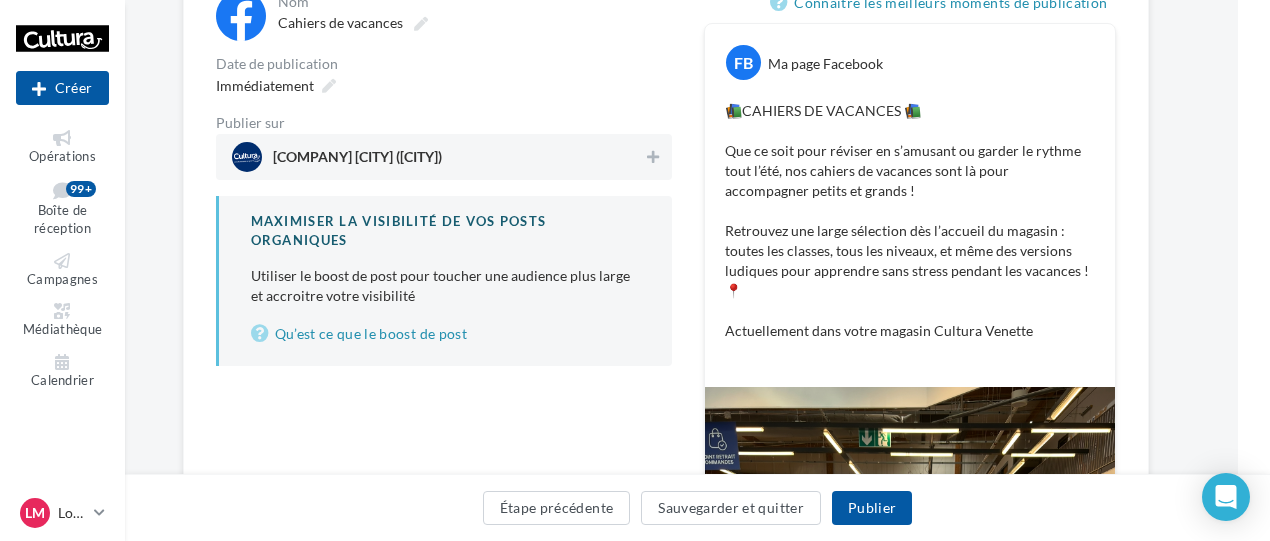 click on "Cultura Venette ([CITY])" at bounding box center [438, 157] 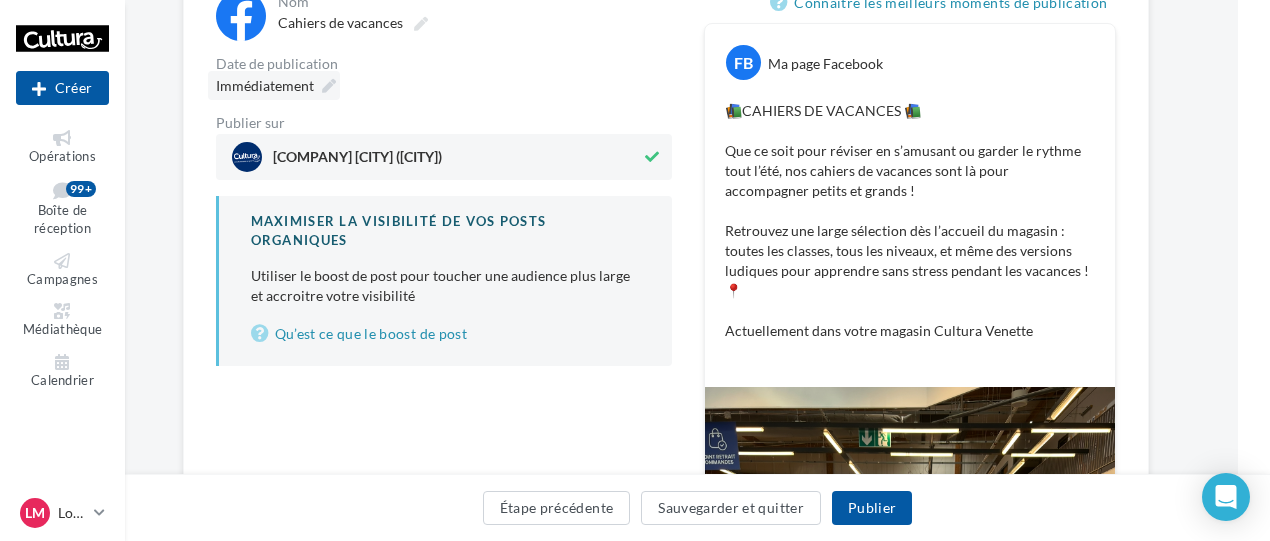 click on "Immédiatement" at bounding box center [274, 85] 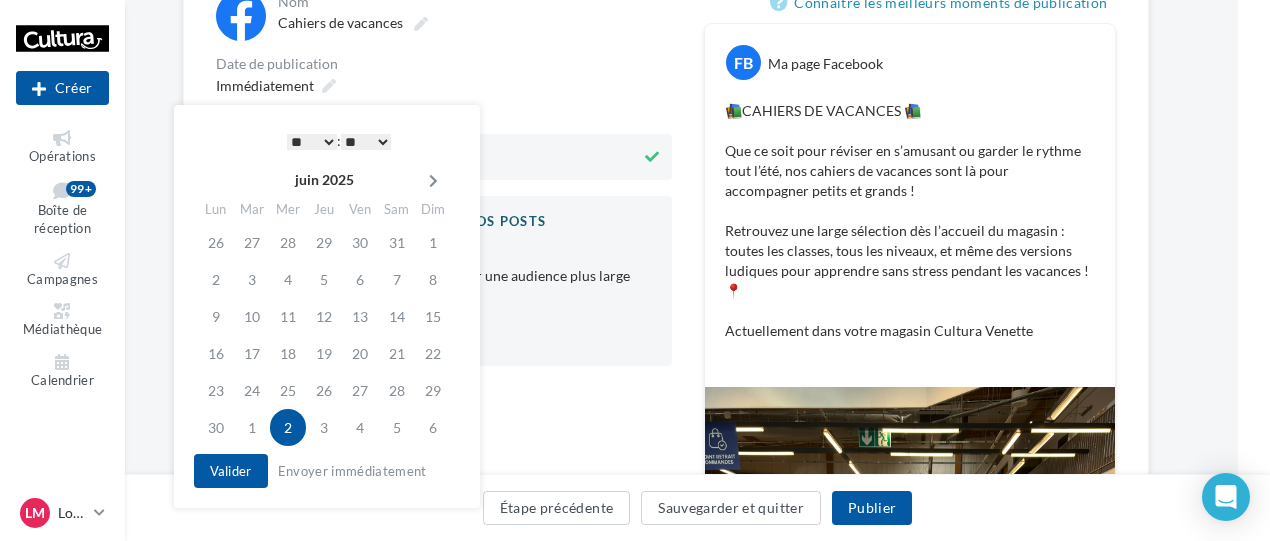 click at bounding box center (615, 180) 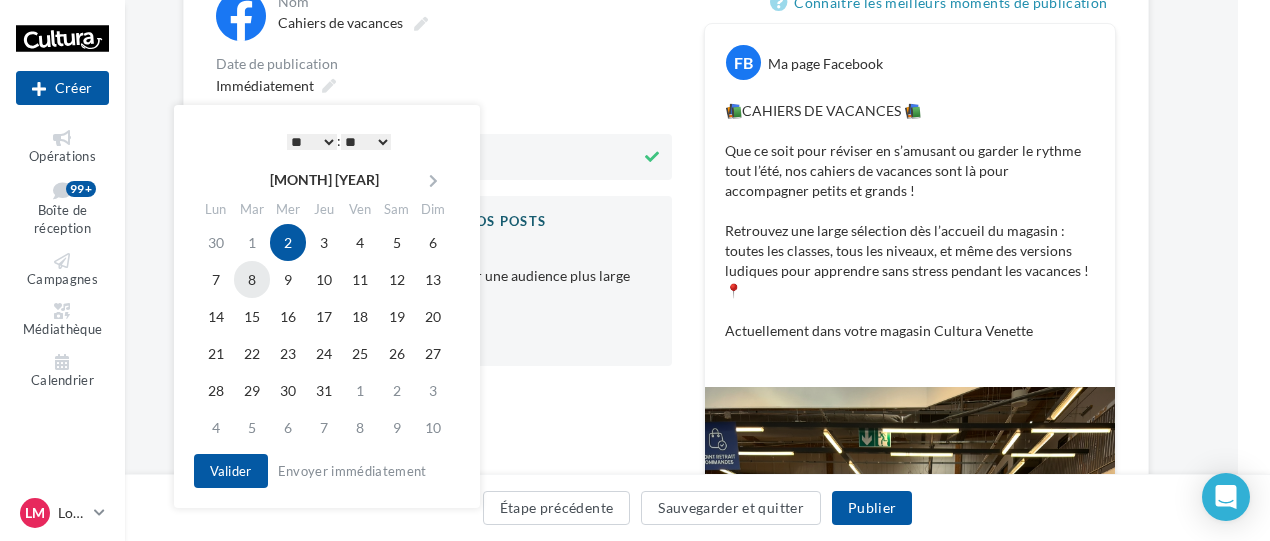 click on "8" at bounding box center [330, 279] 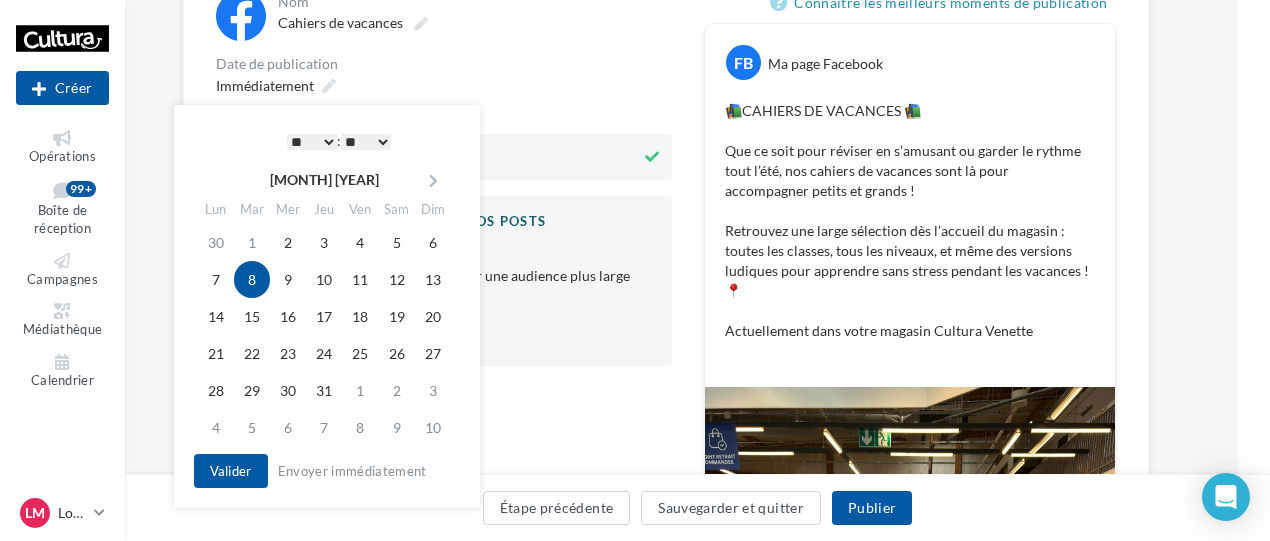 click on "* * * * * * * * * * ** ** ** ** ** ** ** ** ** ** ** ** ** **" at bounding box center [312, 142] 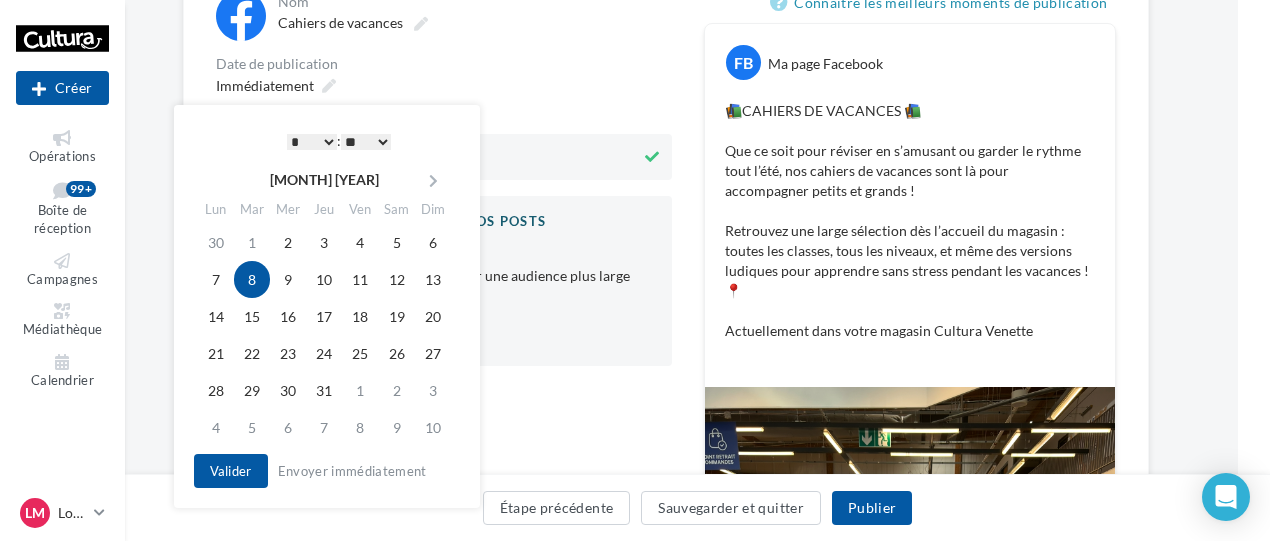 click on "** ** ** ** ** **" at bounding box center (366, 142) 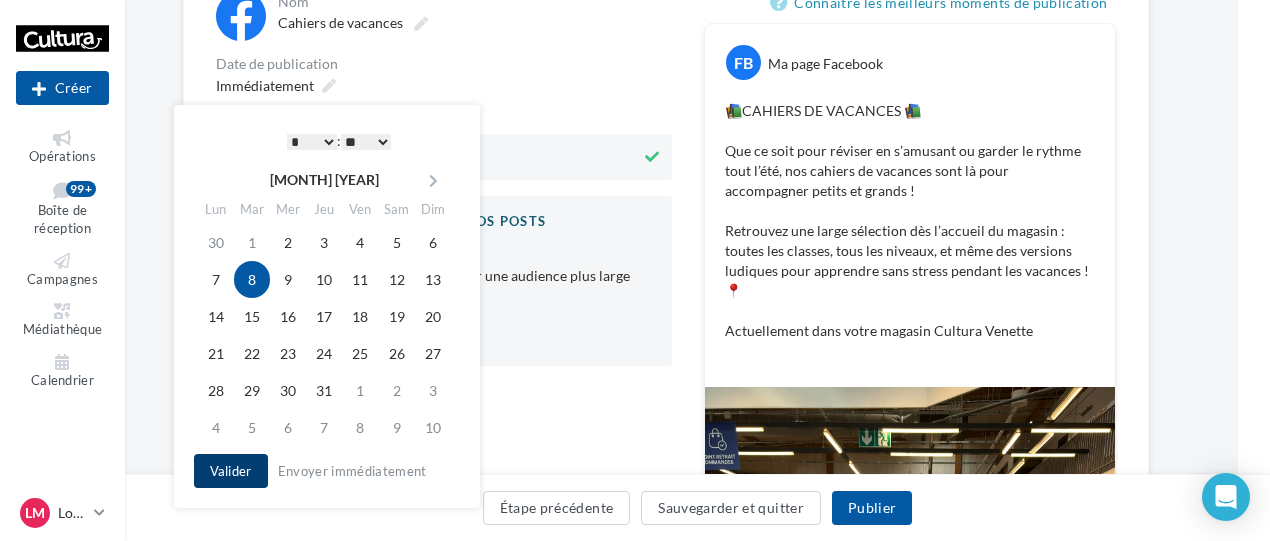 click on "Valider" at bounding box center [231, 471] 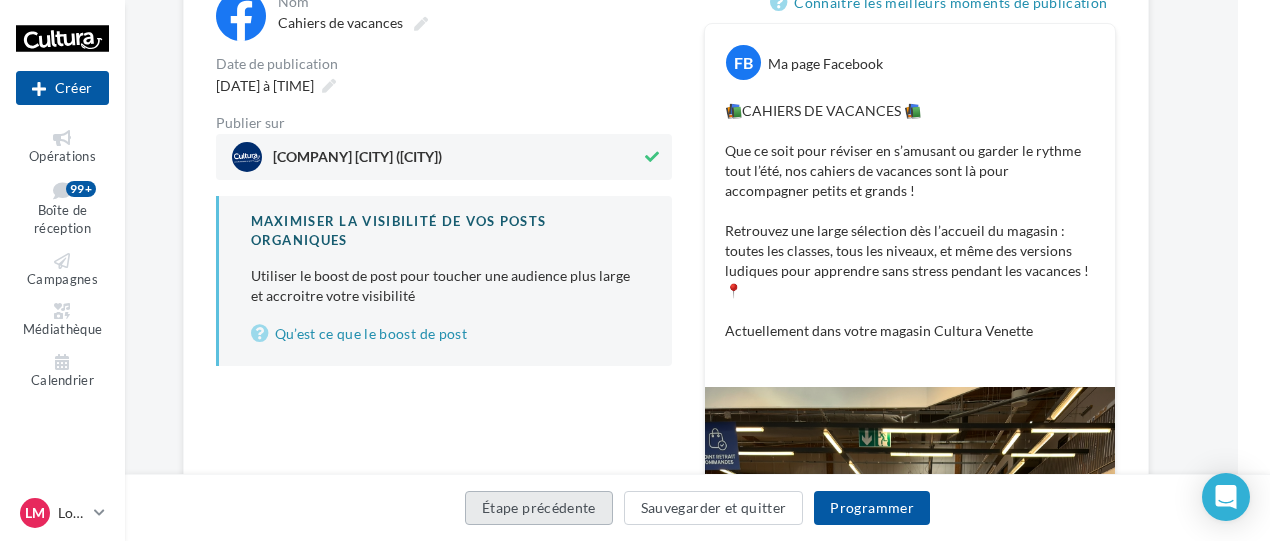 click on "Étape précédente" at bounding box center [539, 508] 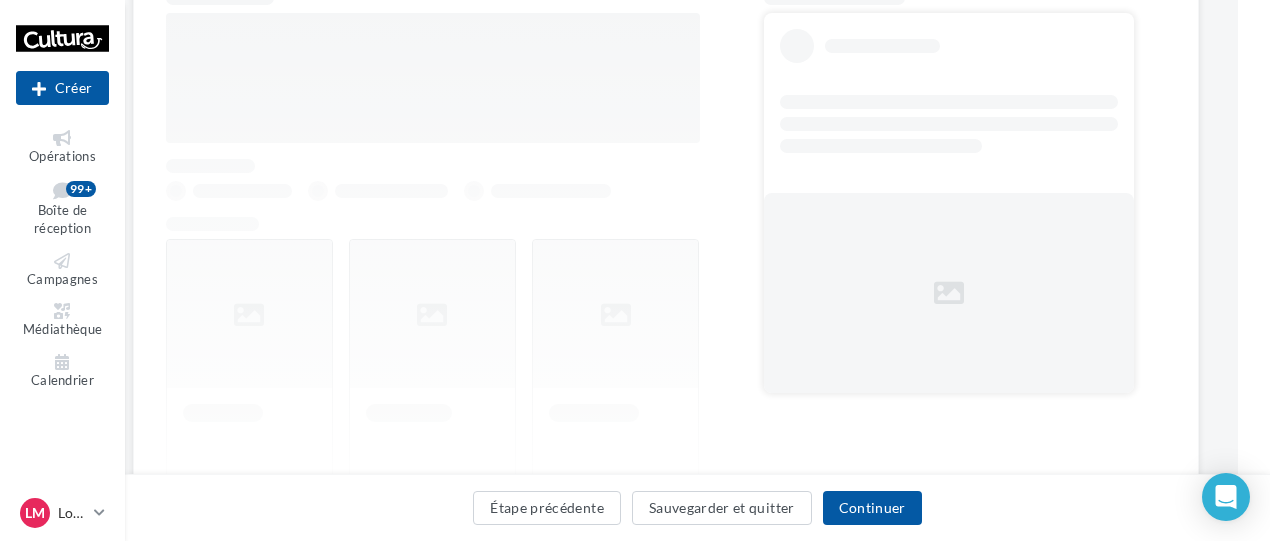 scroll, scrollTop: 352, scrollLeft: 32, axis: both 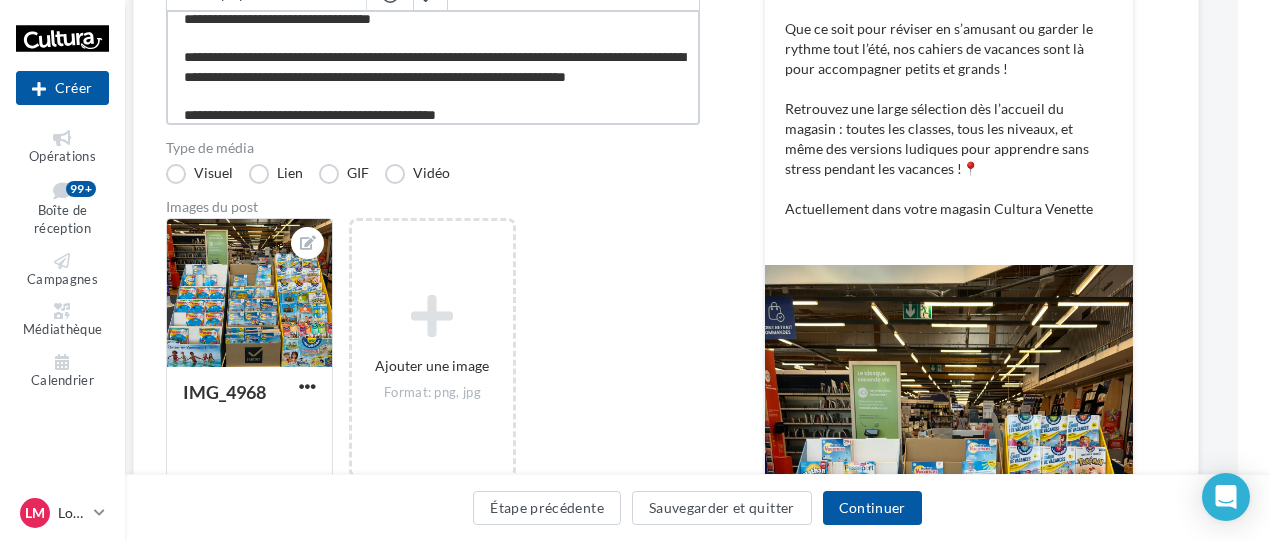 click on "**********" at bounding box center [433, 67] 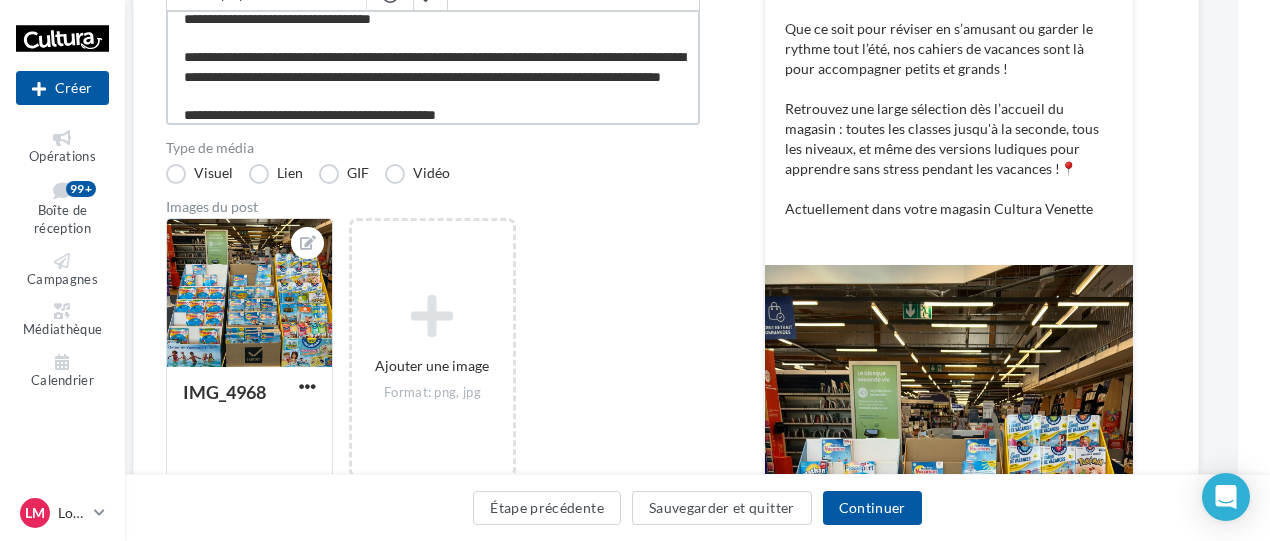 click on "**********" at bounding box center (433, 67) 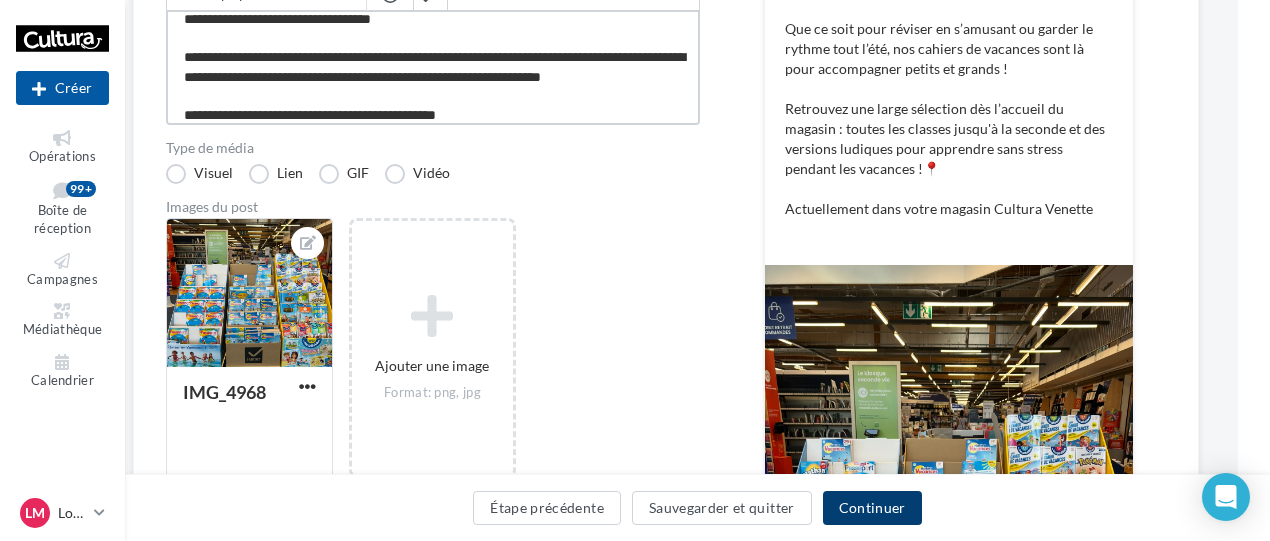 type on "**********" 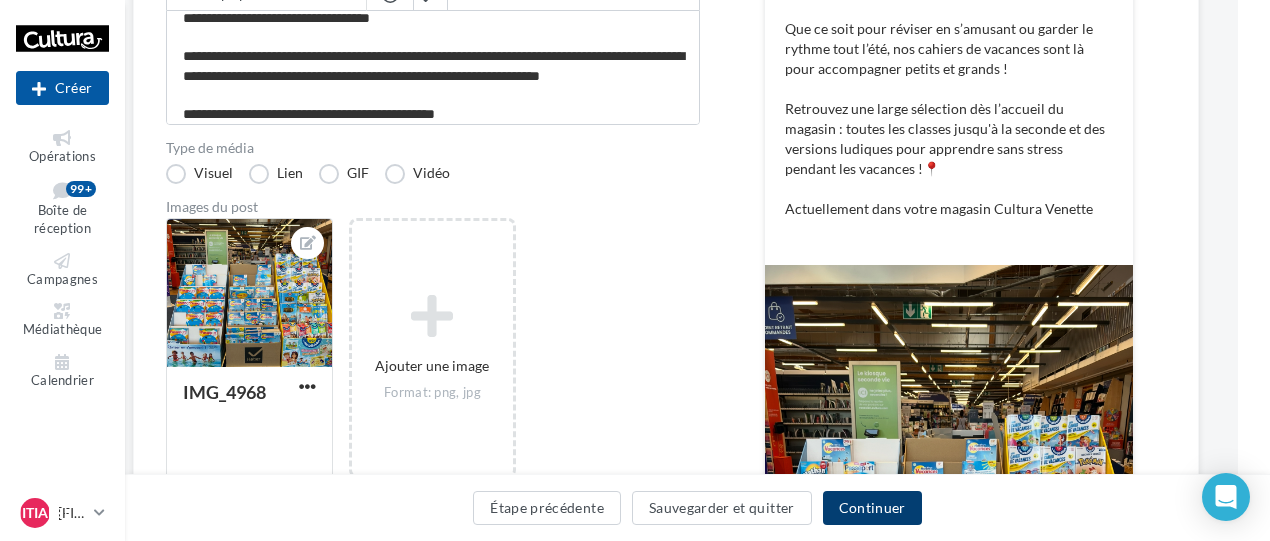 click on "Continuer" at bounding box center (872, 508) 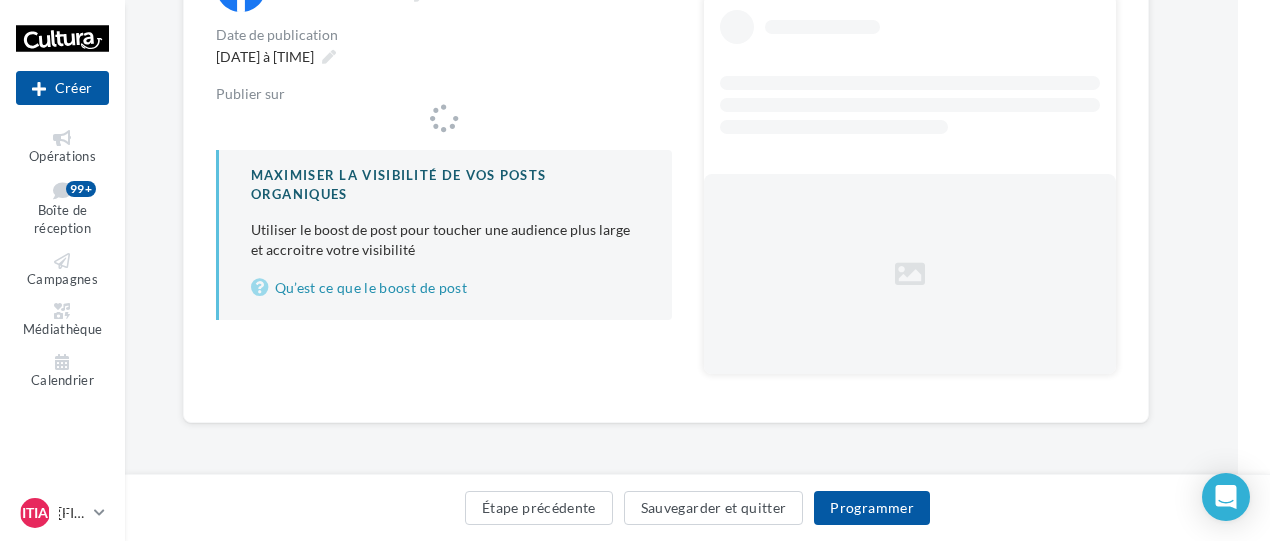 scroll, scrollTop: 22, scrollLeft: 32, axis: both 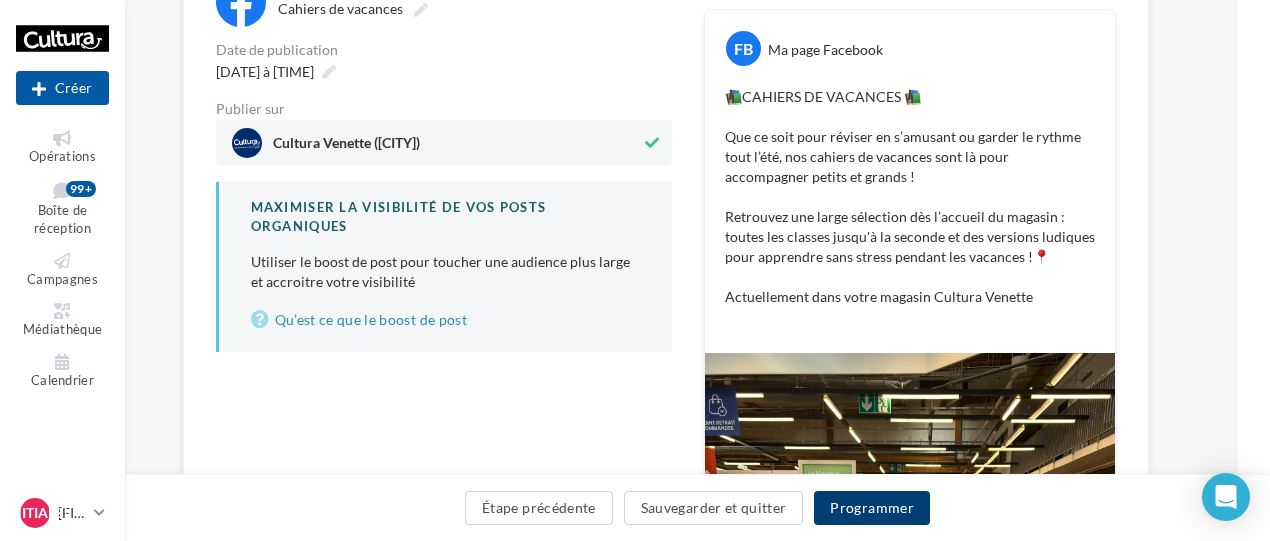 click on "Programmer" at bounding box center [872, 508] 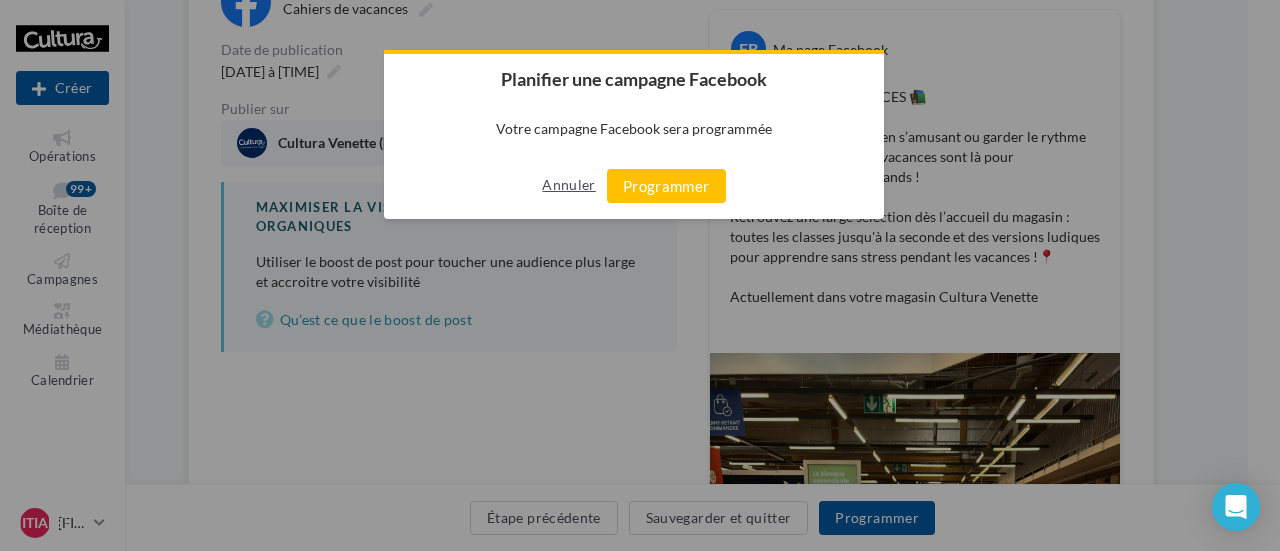 click on "Annuler" at bounding box center (568, 185) 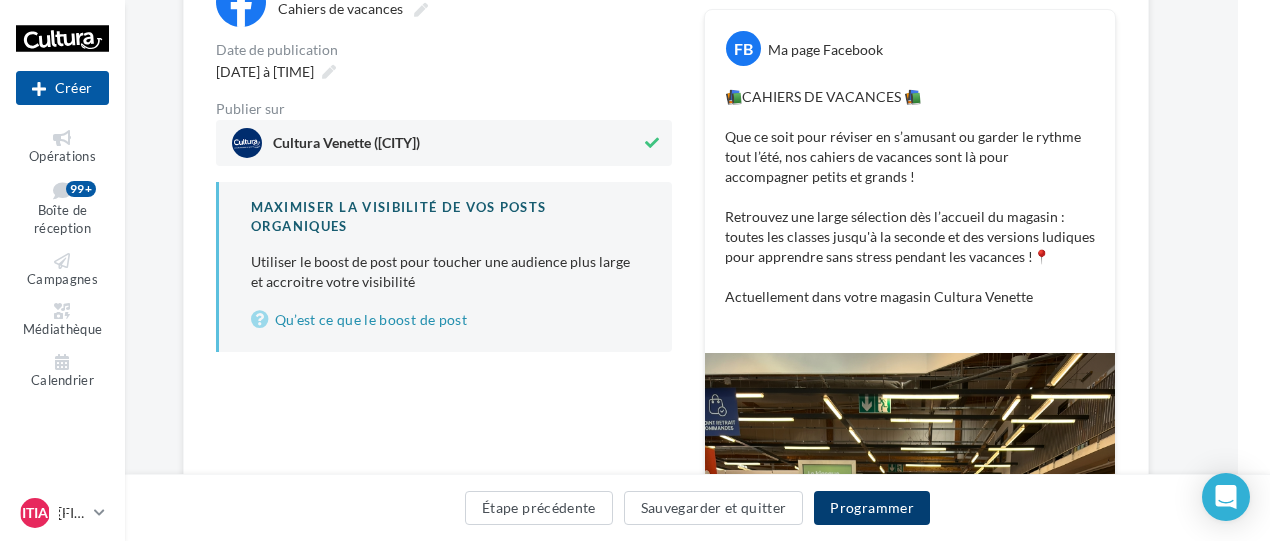 click on "Programmer" at bounding box center (872, 508) 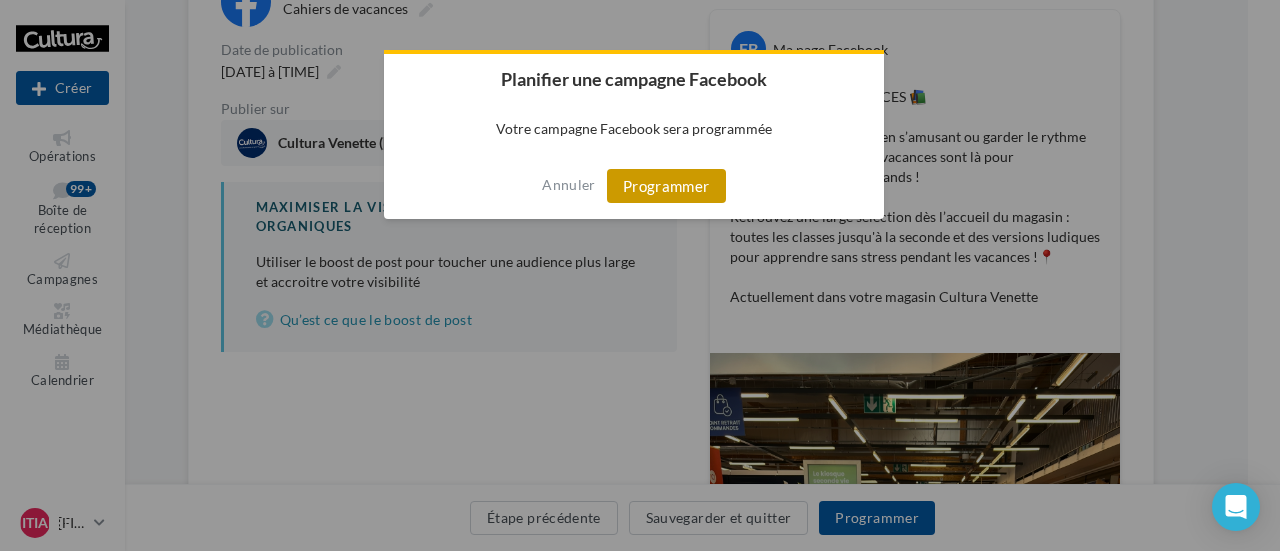 click on "Programmer" at bounding box center (666, 186) 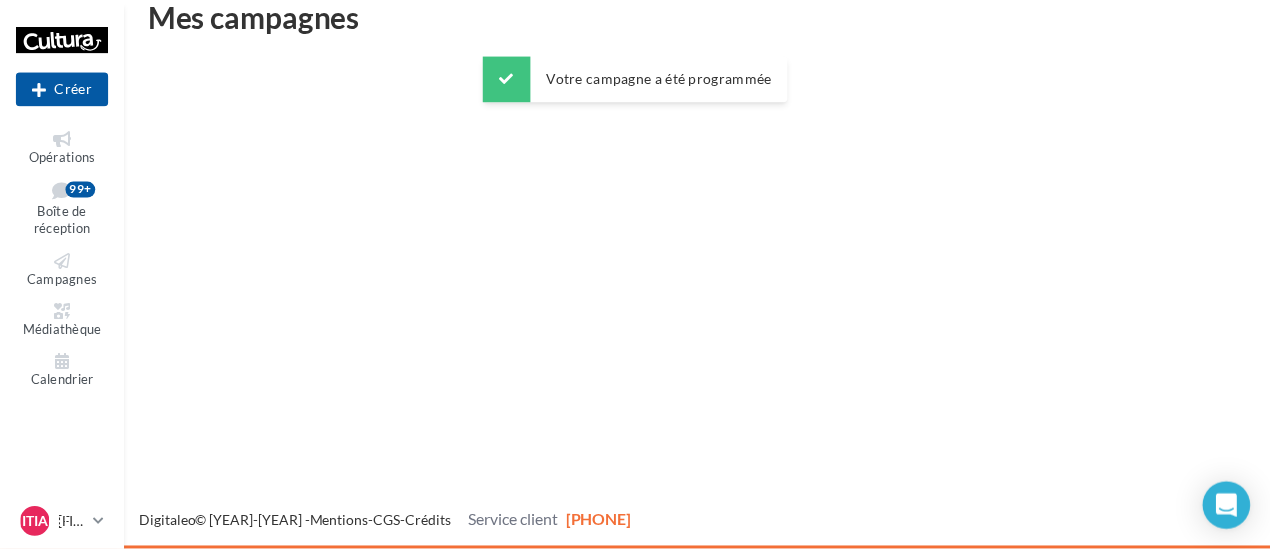 scroll, scrollTop: 32, scrollLeft: 0, axis: vertical 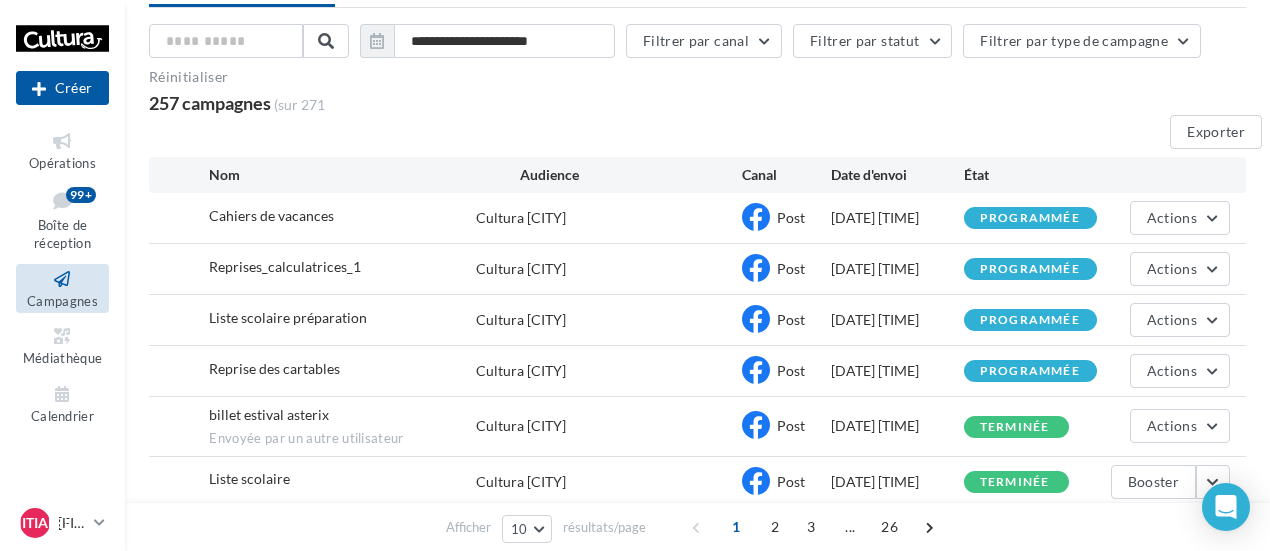 click on "**********" at bounding box center [697, 55] 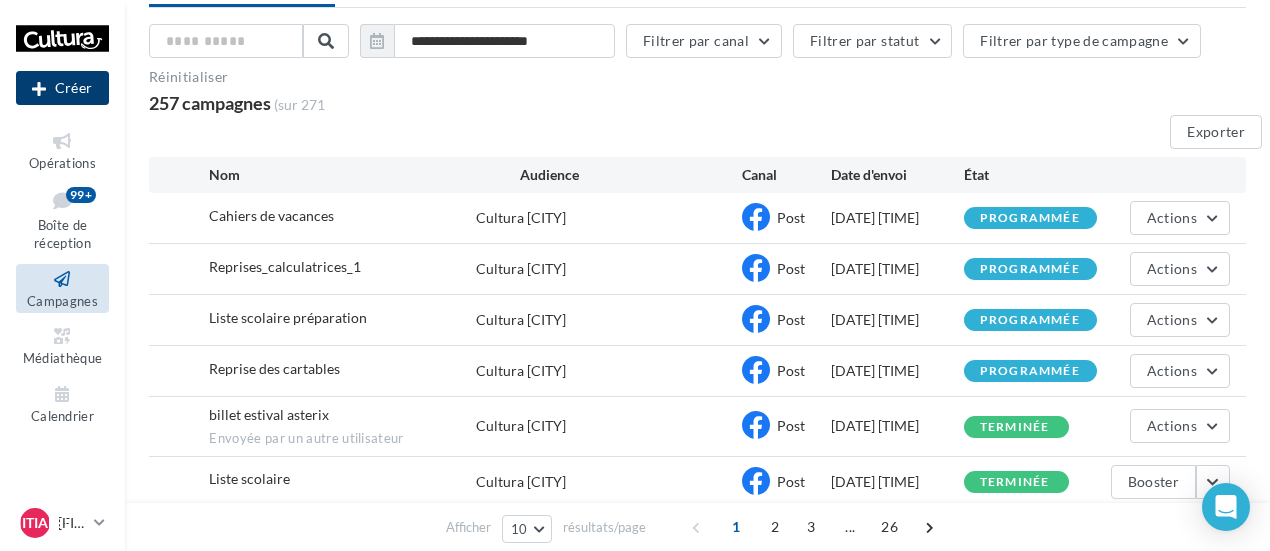 click on "Créer" at bounding box center (62, 88) 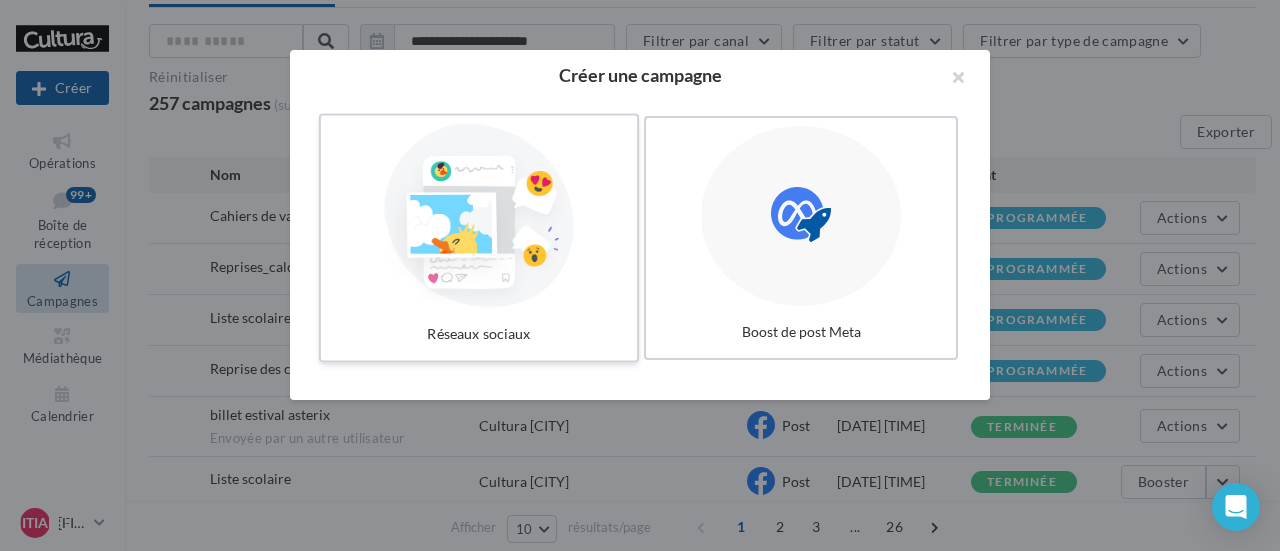 click at bounding box center (479, 216) 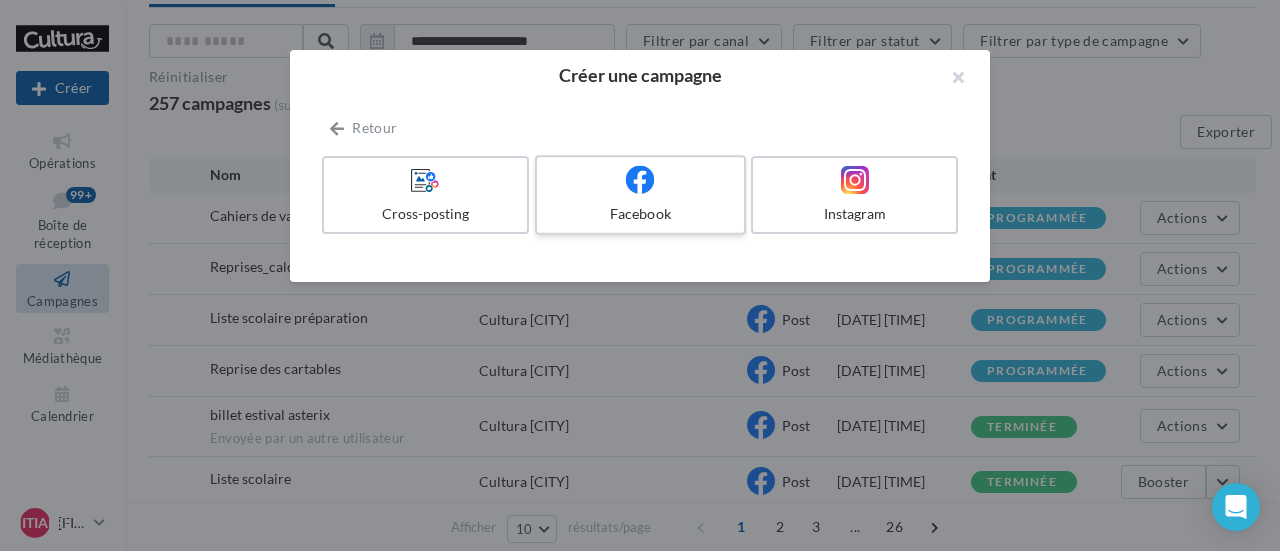 click at bounding box center (640, 179) 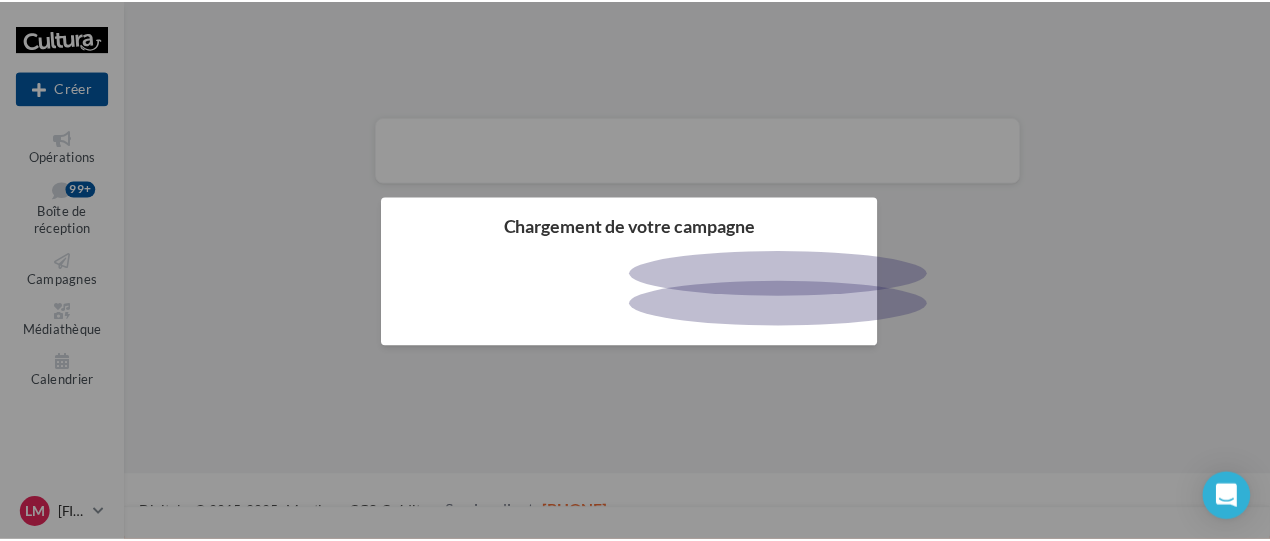 scroll, scrollTop: 0, scrollLeft: 0, axis: both 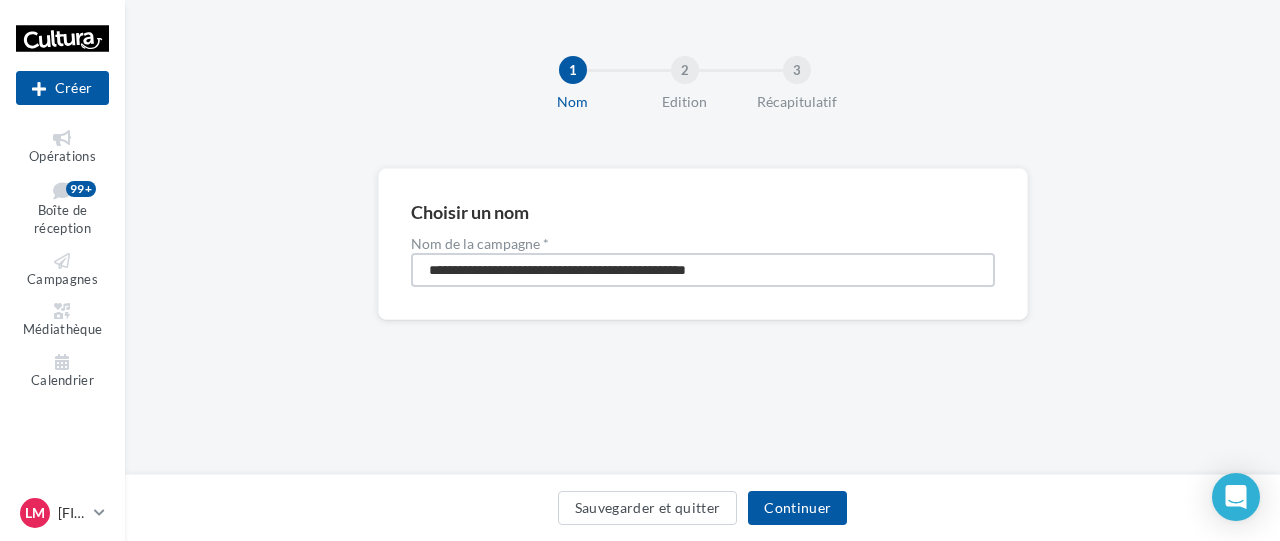 drag, startPoint x: 783, startPoint y: 265, endPoint x: 342, endPoint y: 303, distance: 442.63416 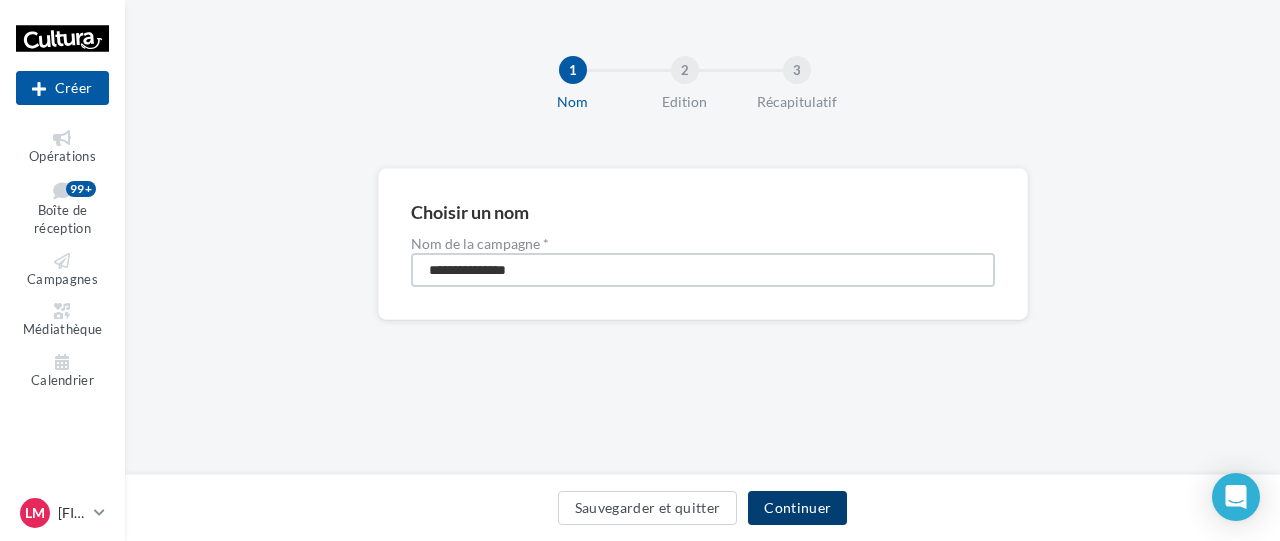 type on "**********" 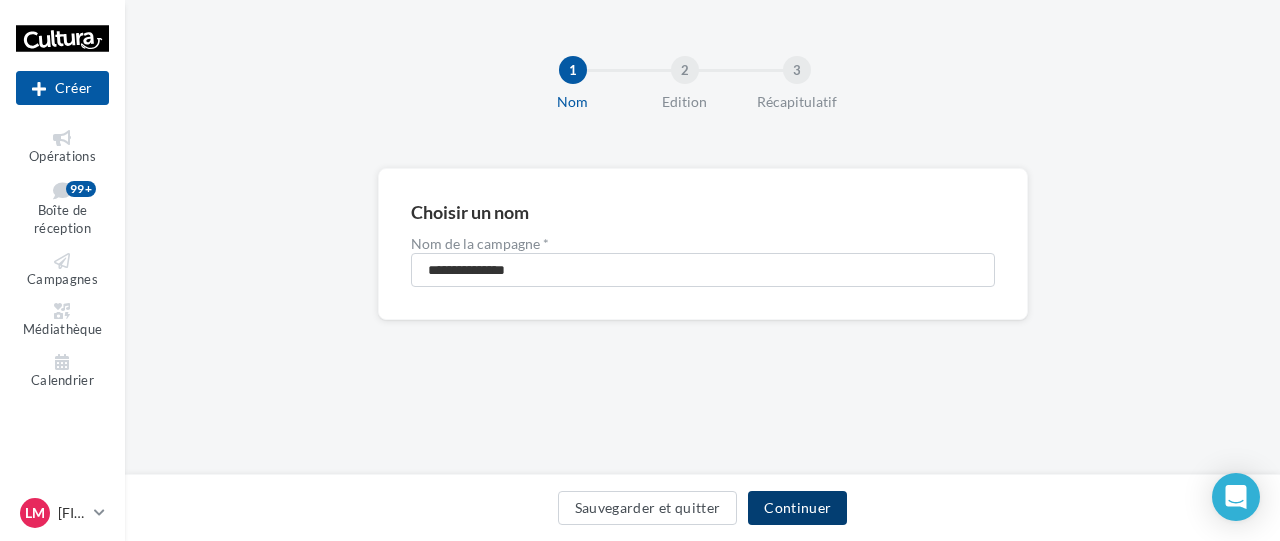 click on "Continuer" at bounding box center [797, 508] 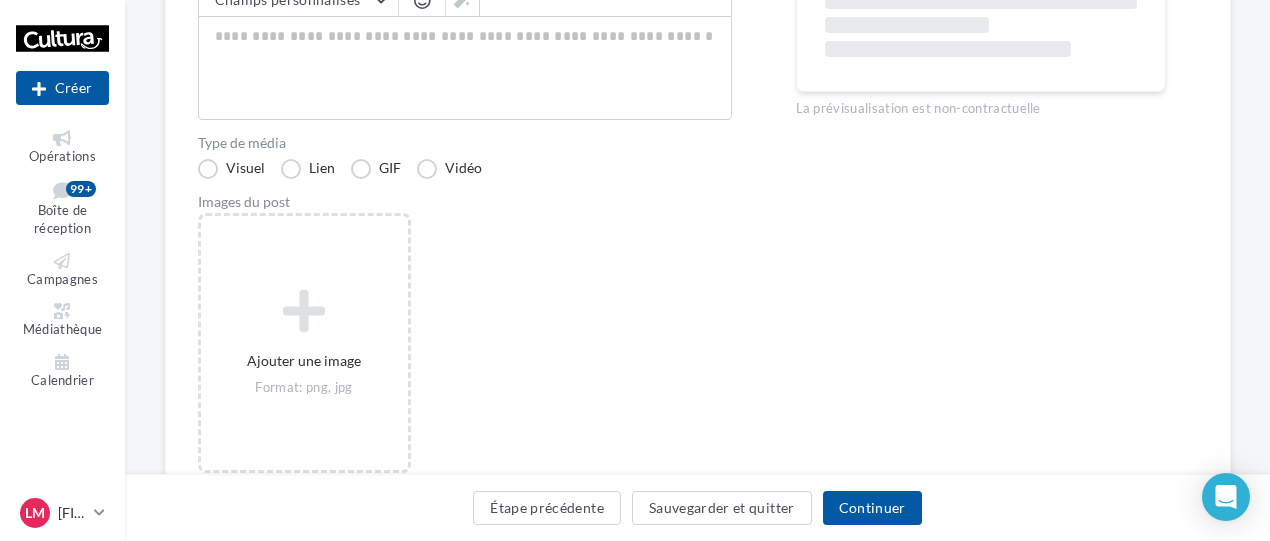scroll, scrollTop: 343, scrollLeft: 0, axis: vertical 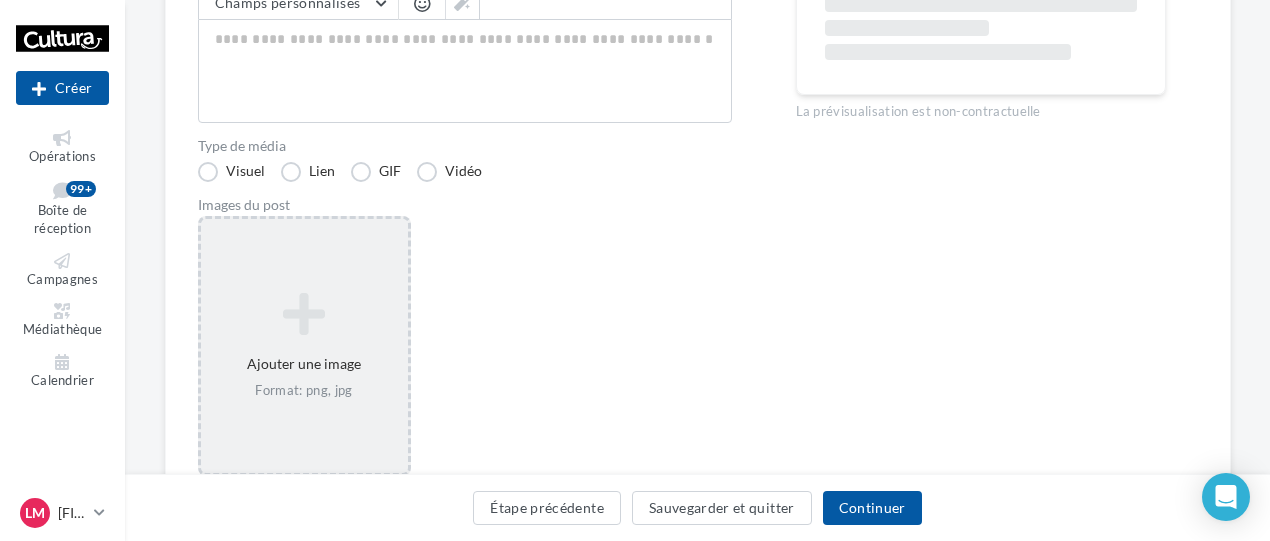 click on "Ajouter une image     Format: png, jpg" at bounding box center [304, 346] 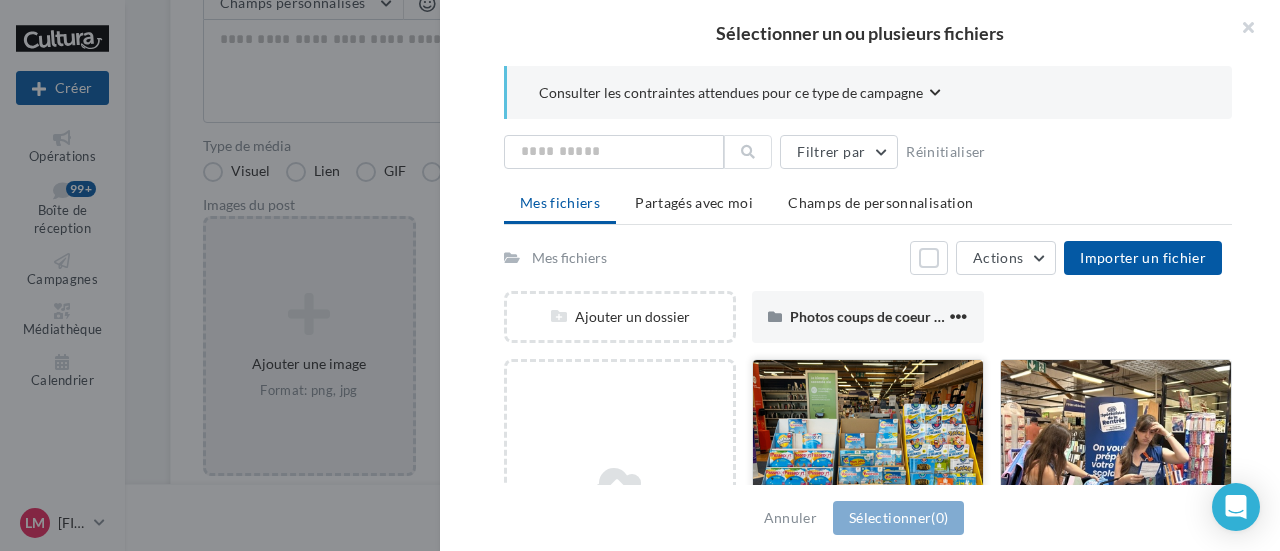 click at bounding box center [868, 460] 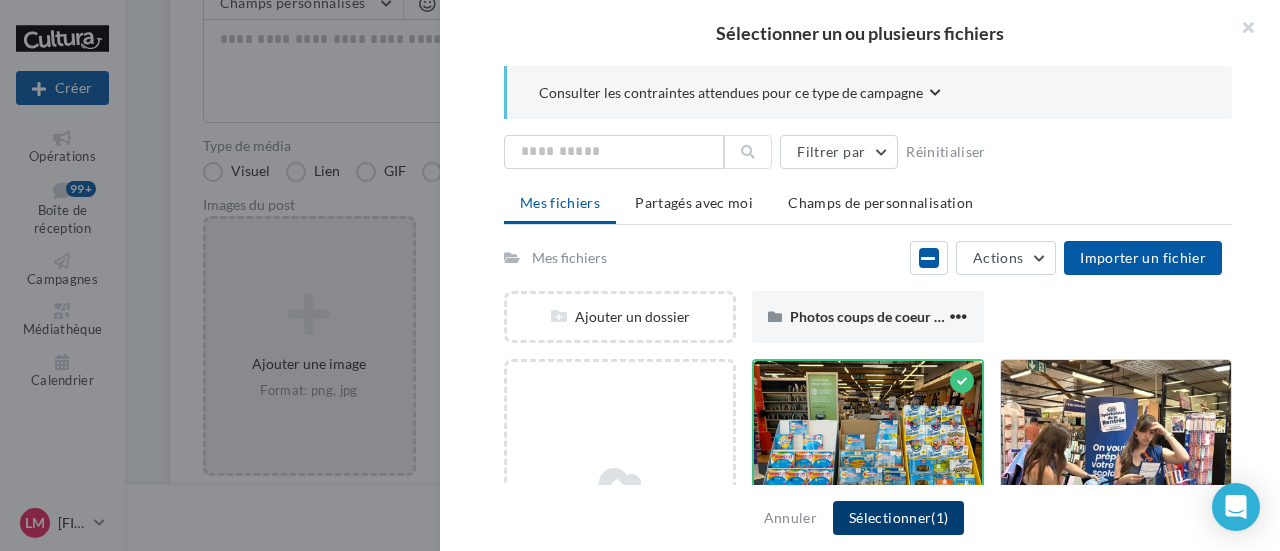 click on "Sélectionner   (1)" at bounding box center (898, 518) 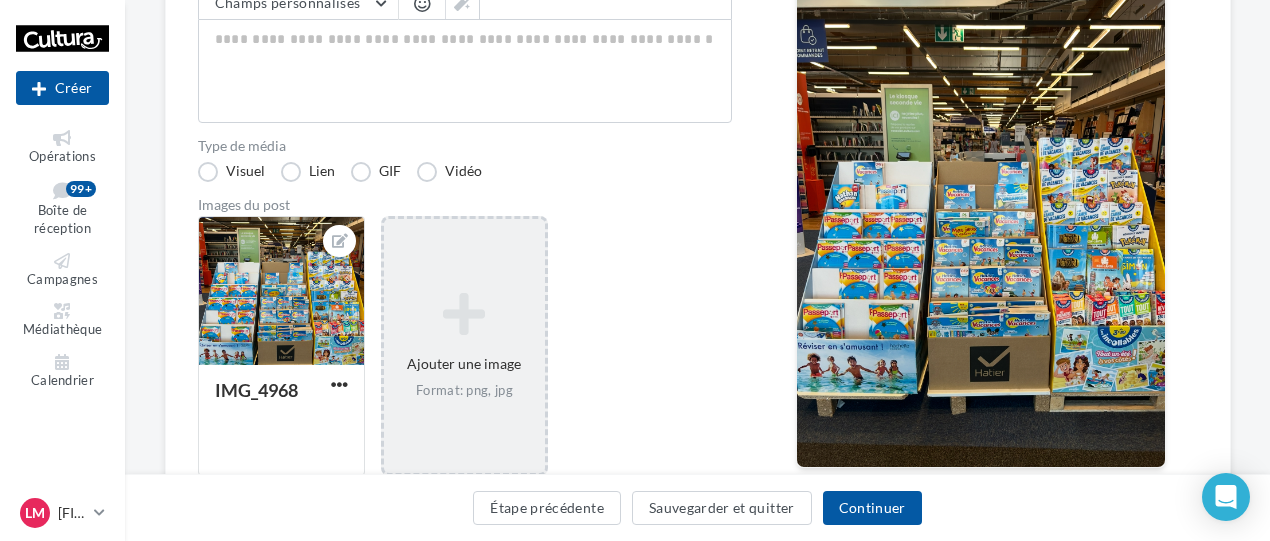 scroll, scrollTop: 106, scrollLeft: 0, axis: vertical 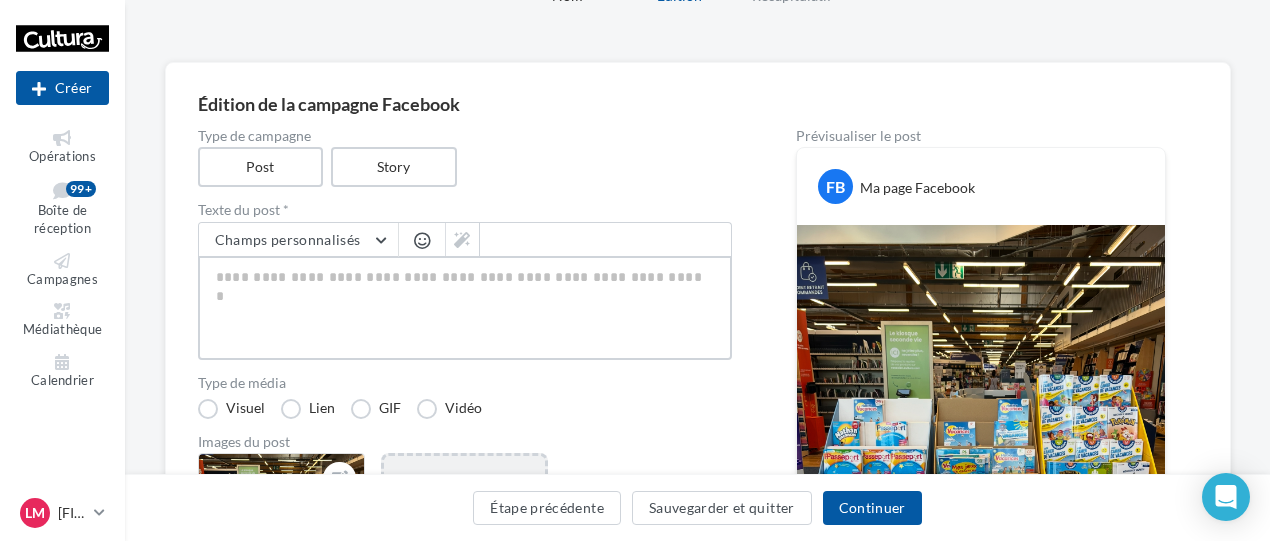 click at bounding box center [465, 308] 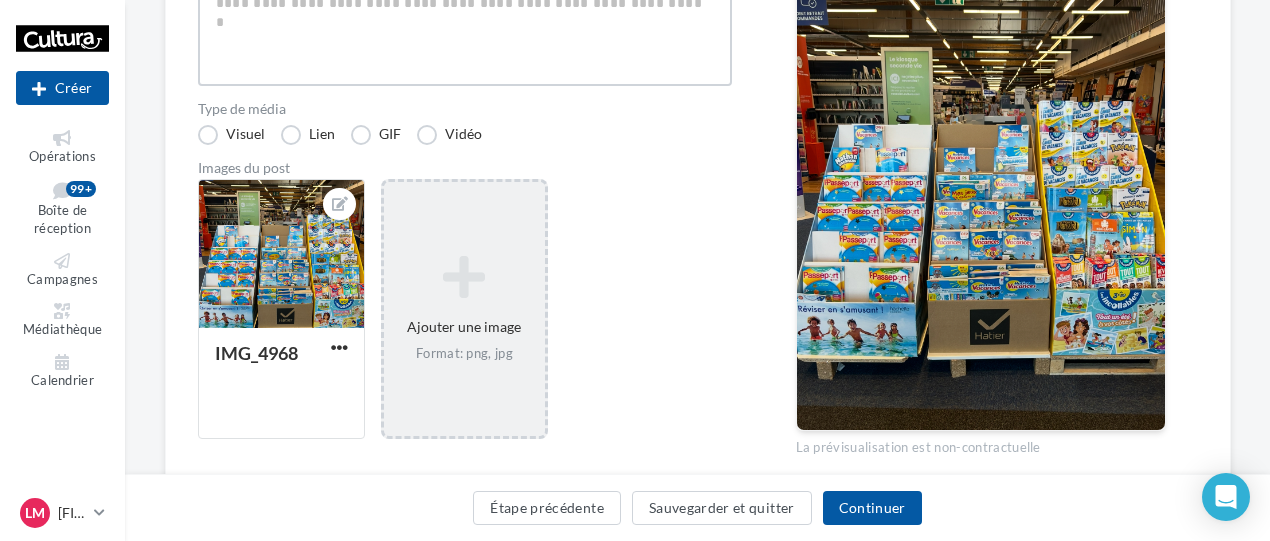 scroll, scrollTop: 435, scrollLeft: 0, axis: vertical 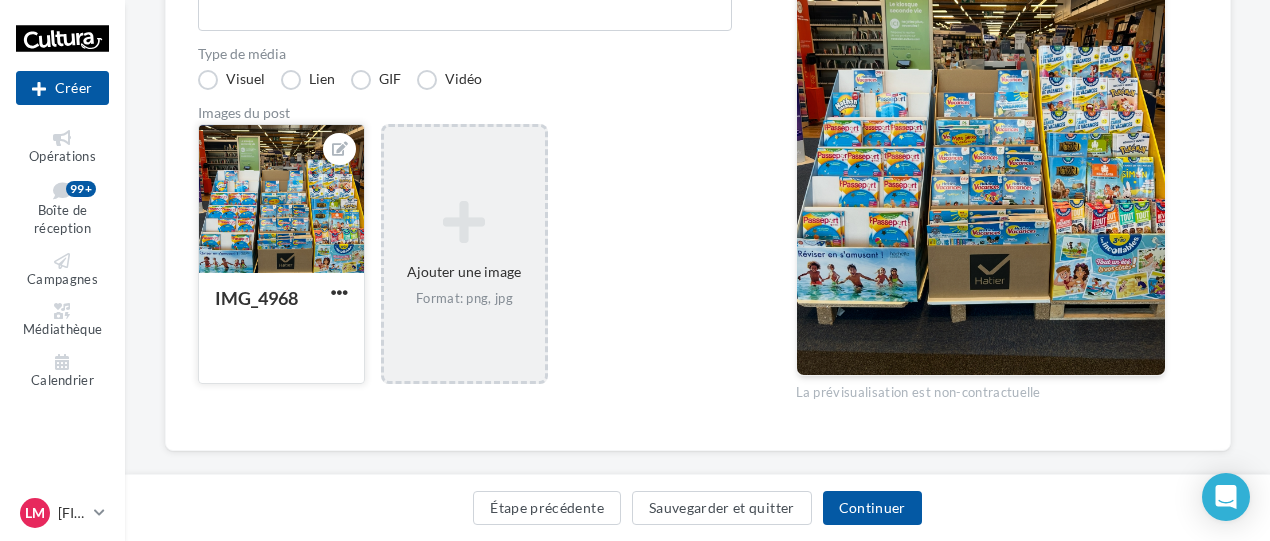 click at bounding box center (339, 292) 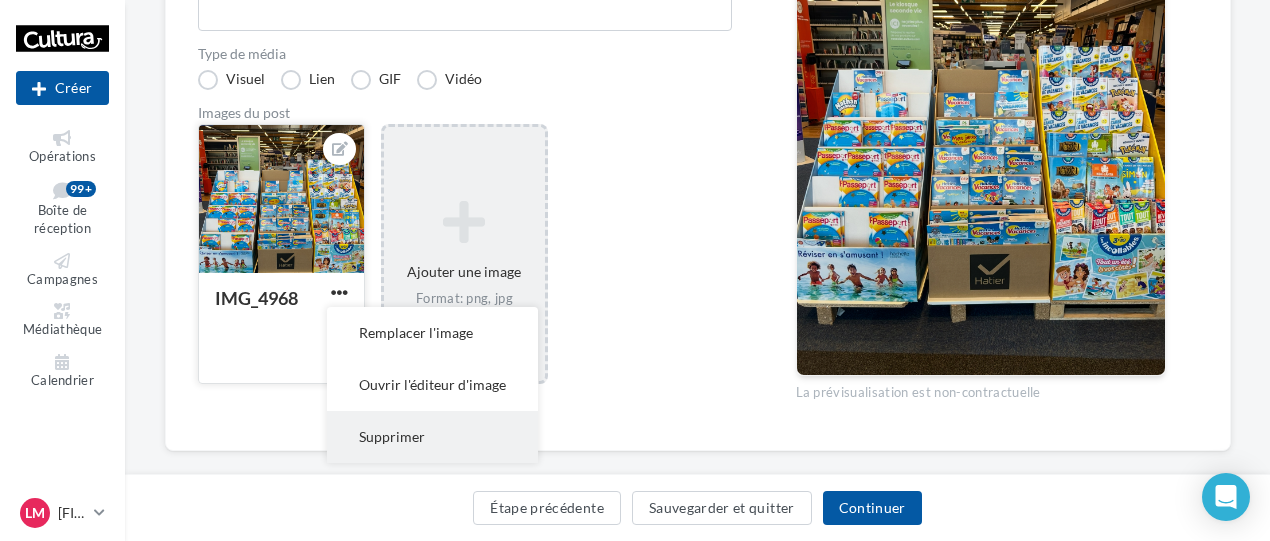 click on "Supprimer" at bounding box center (432, 333) 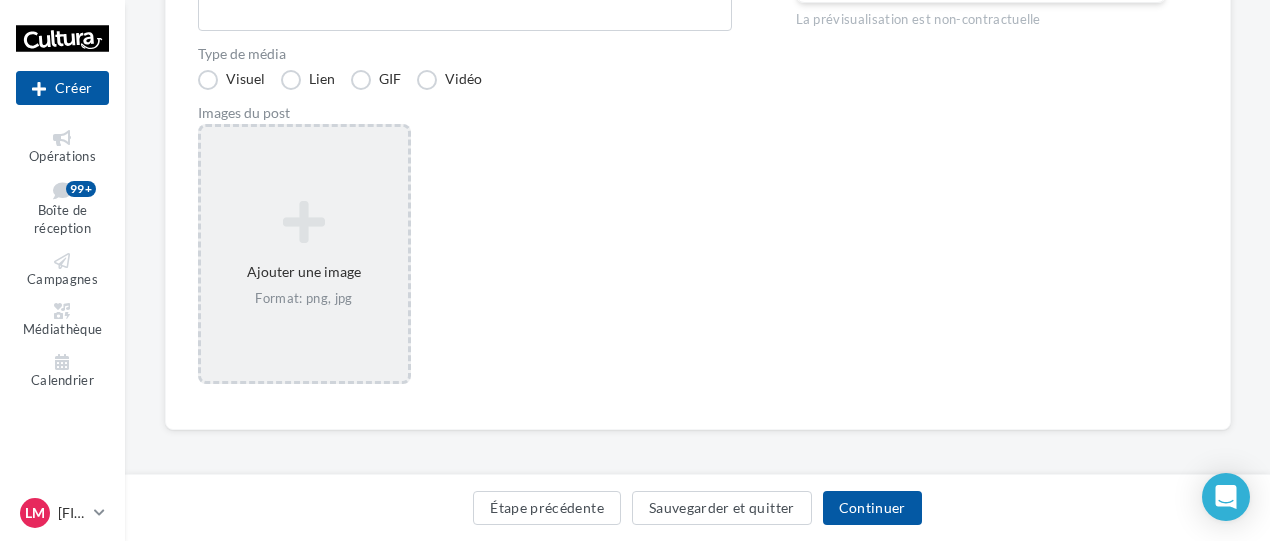 click on "Ajouter une image     Format: png, jpg" at bounding box center [304, 254] 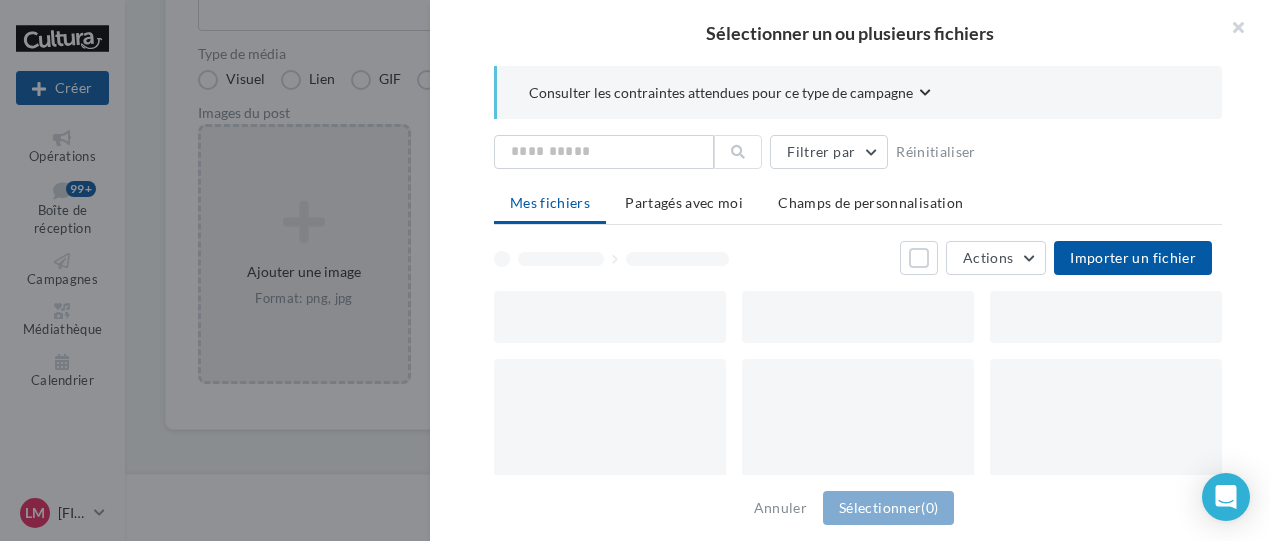 scroll, scrollTop: 431, scrollLeft: 0, axis: vertical 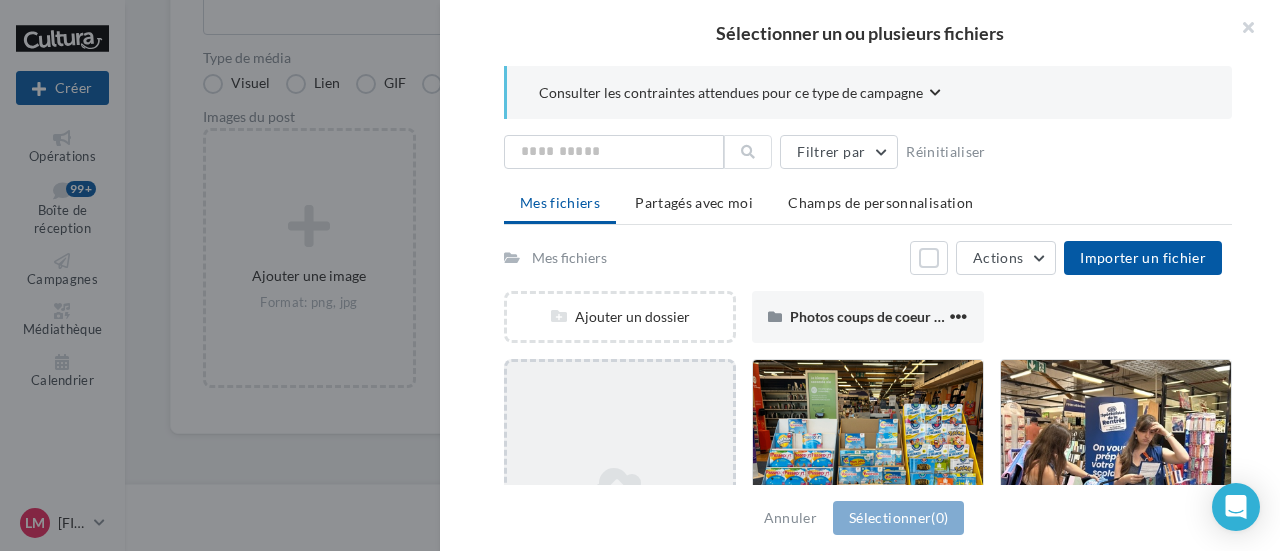 click on "Ajouter un fichier" at bounding box center (620, 317) 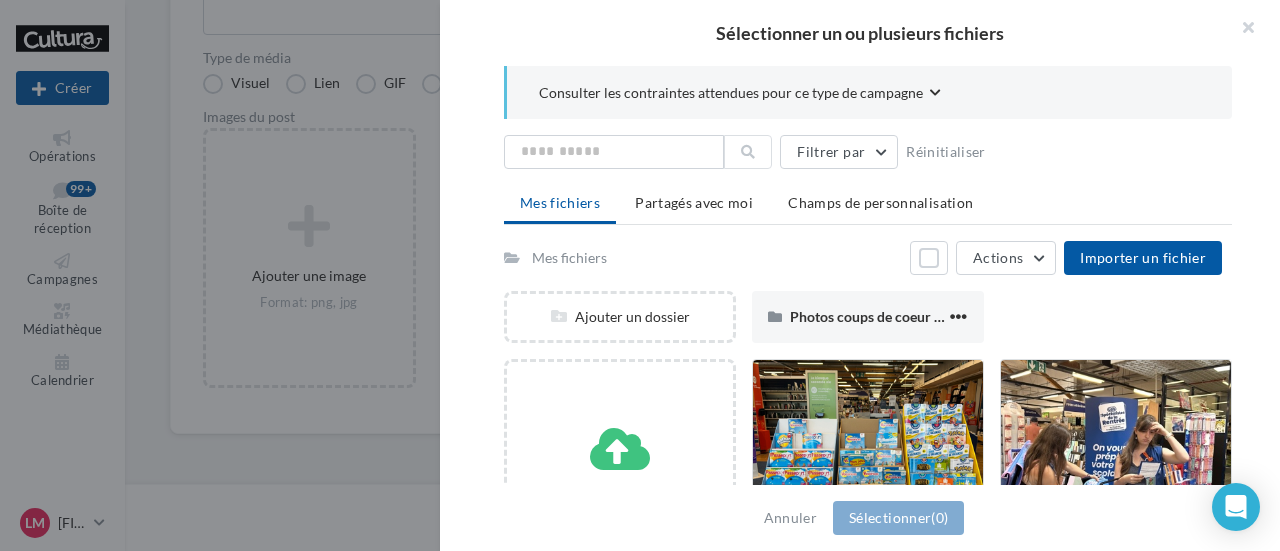 click at bounding box center (868, 428) 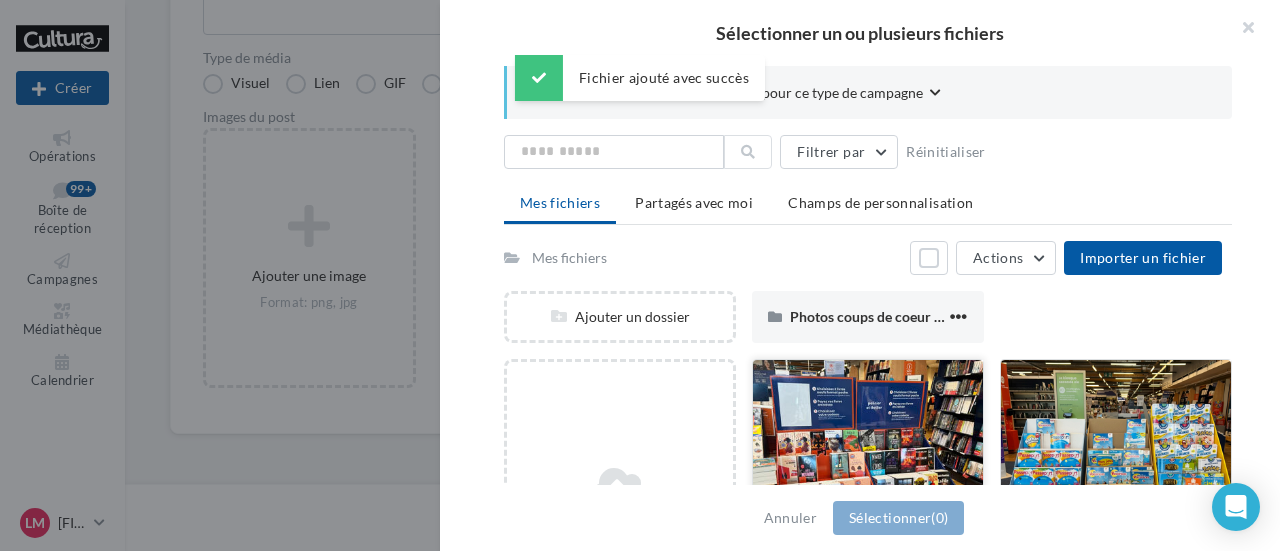 click at bounding box center [868, 460] 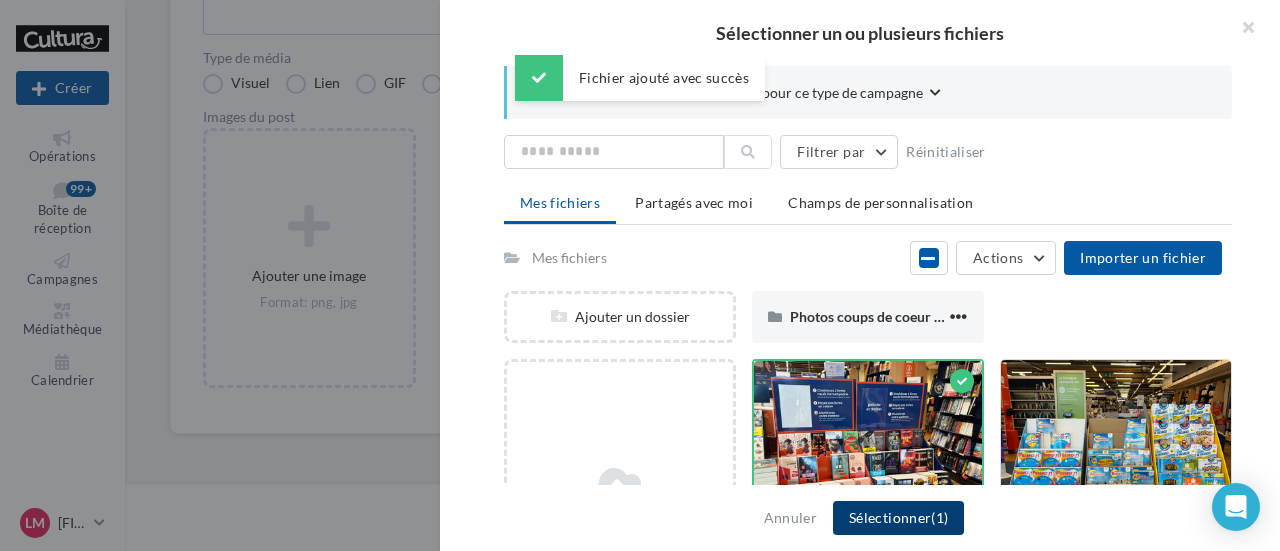 click on "Sélectionner   (1)" at bounding box center (898, 518) 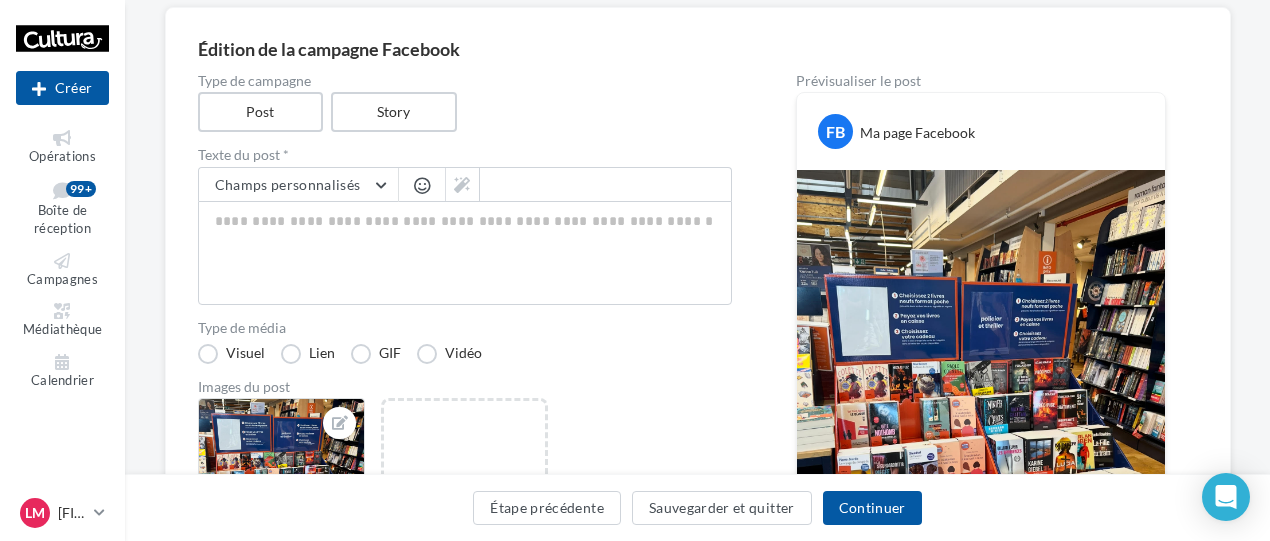 scroll, scrollTop: 153, scrollLeft: 0, axis: vertical 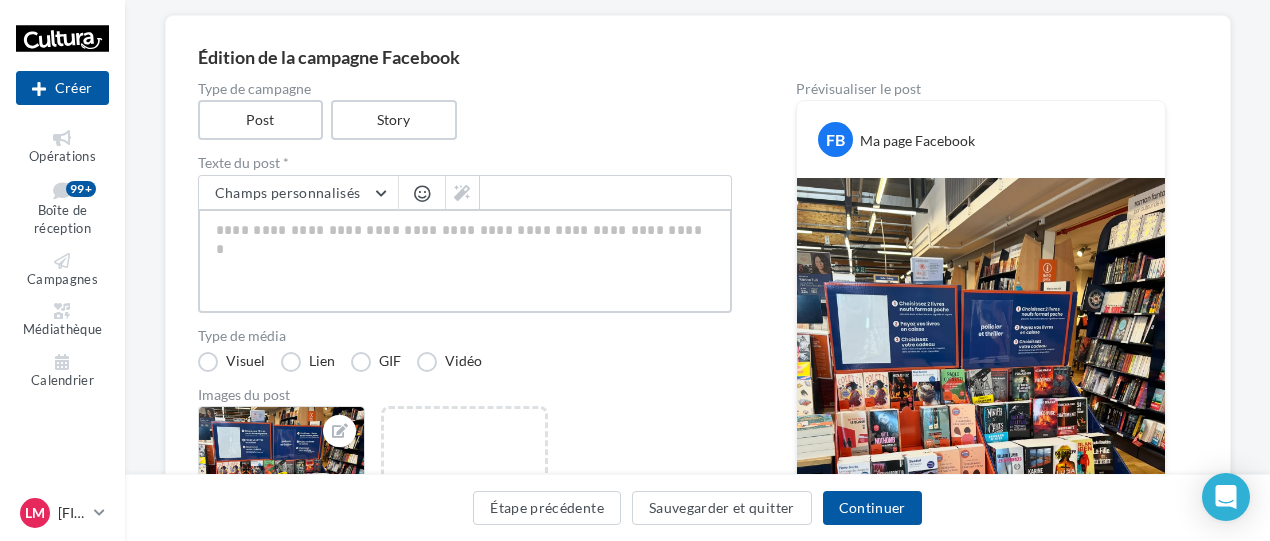 click at bounding box center [465, 261] 